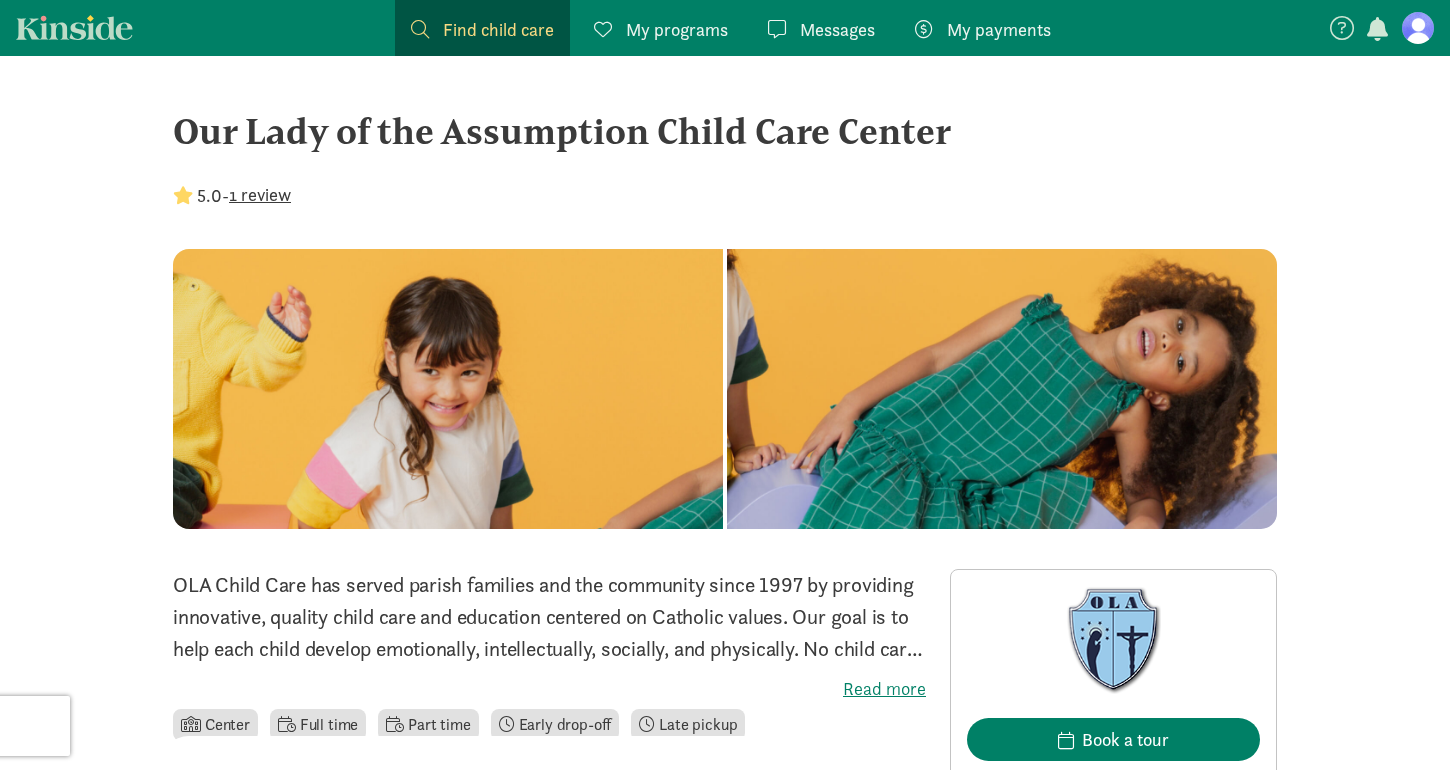 scroll, scrollTop: 880, scrollLeft: 0, axis: vertical 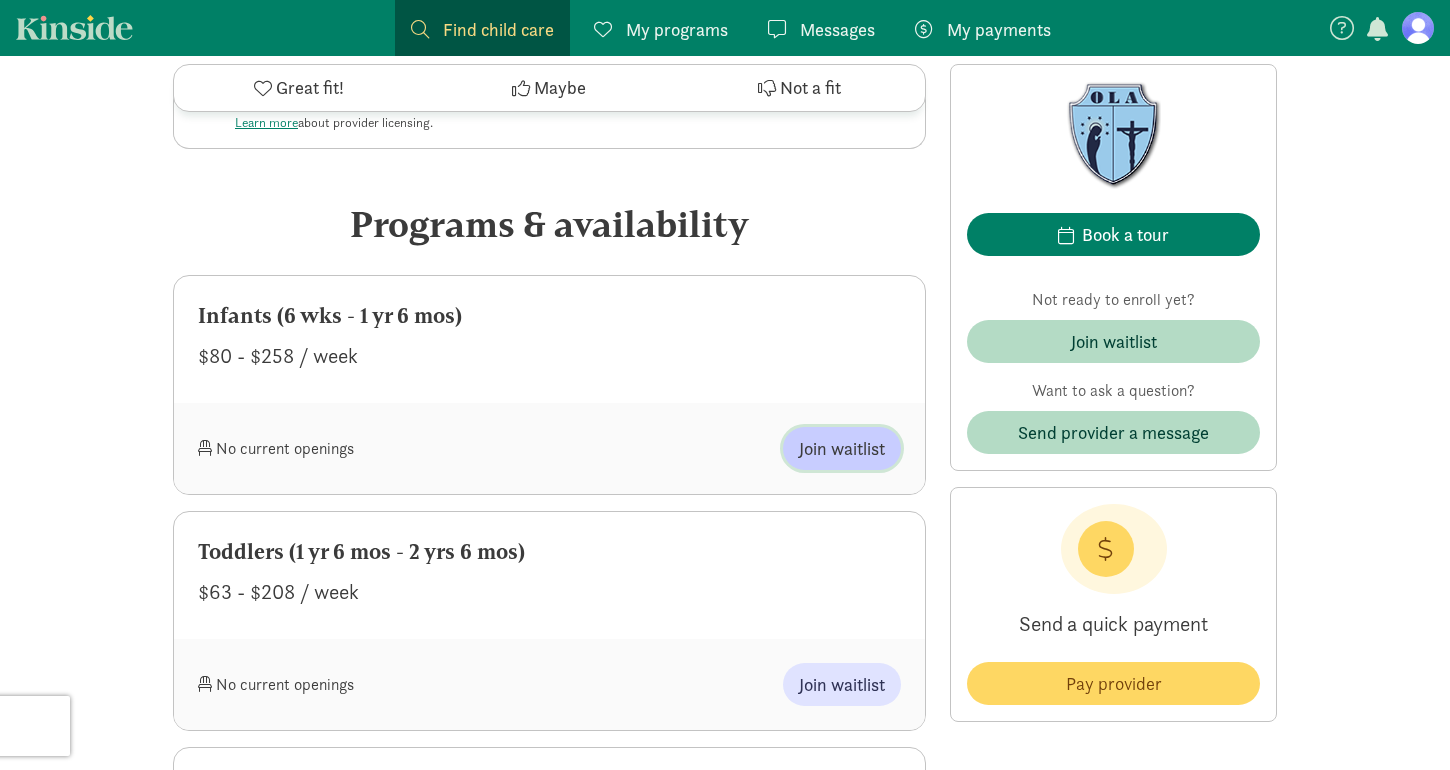 click on "Join waitlist" at bounding box center (842, 448) 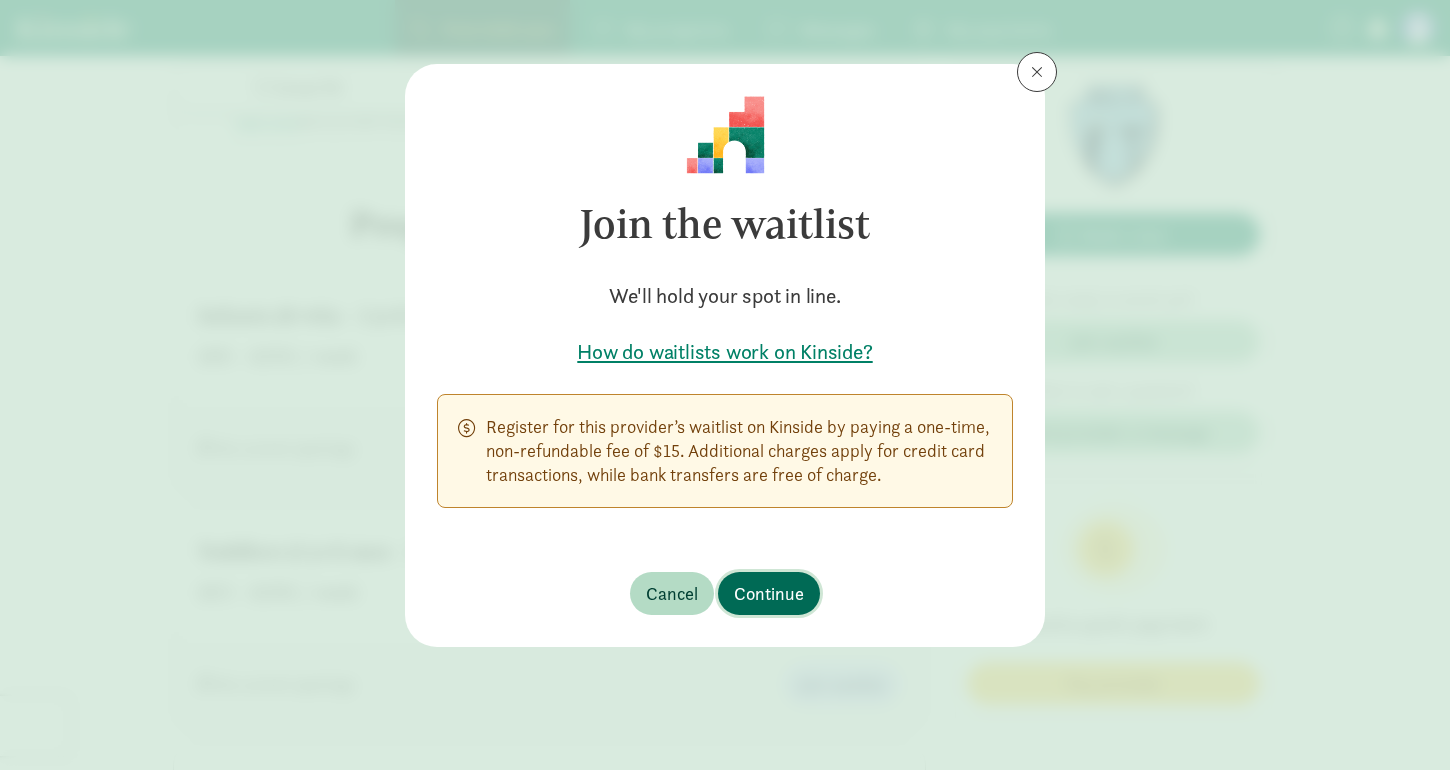 click on "Continue" at bounding box center [769, 593] 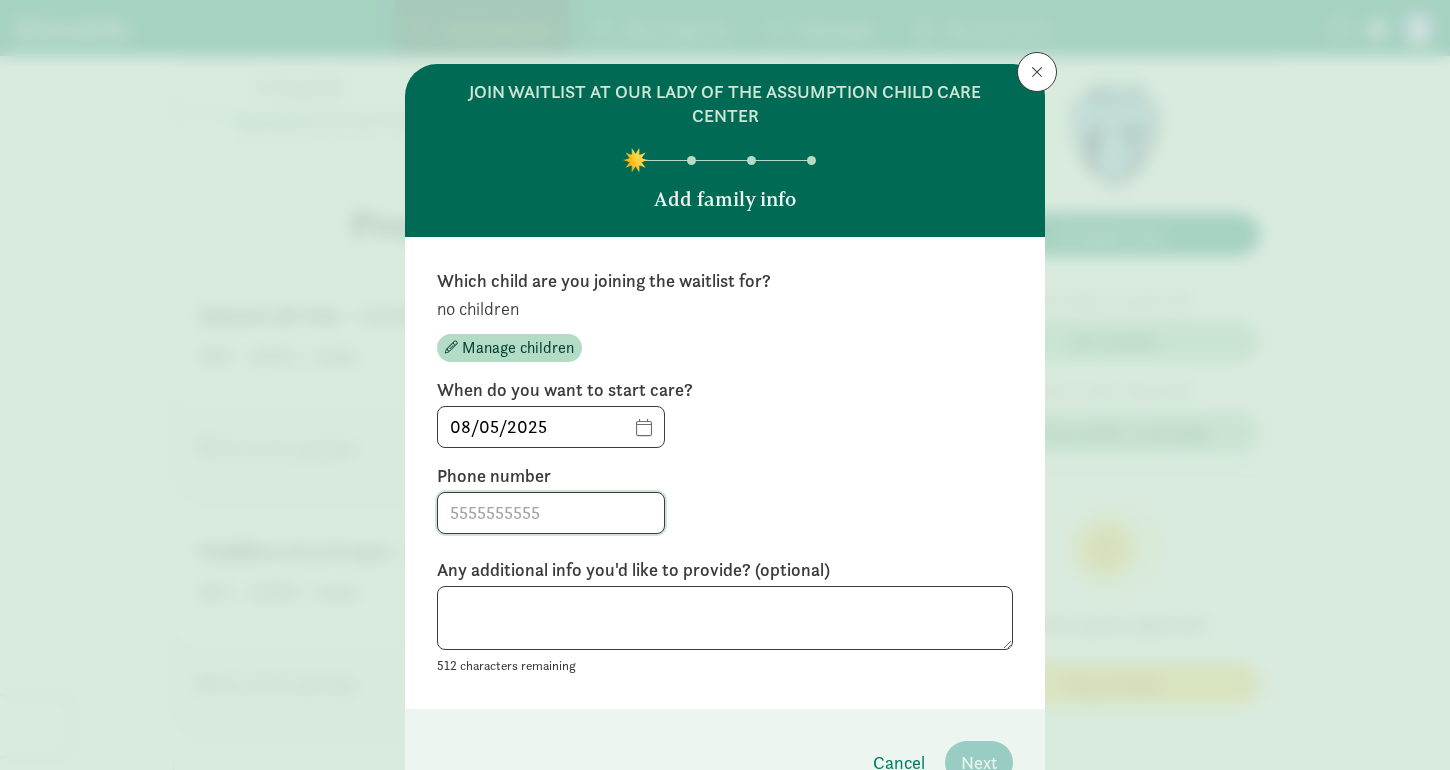 click 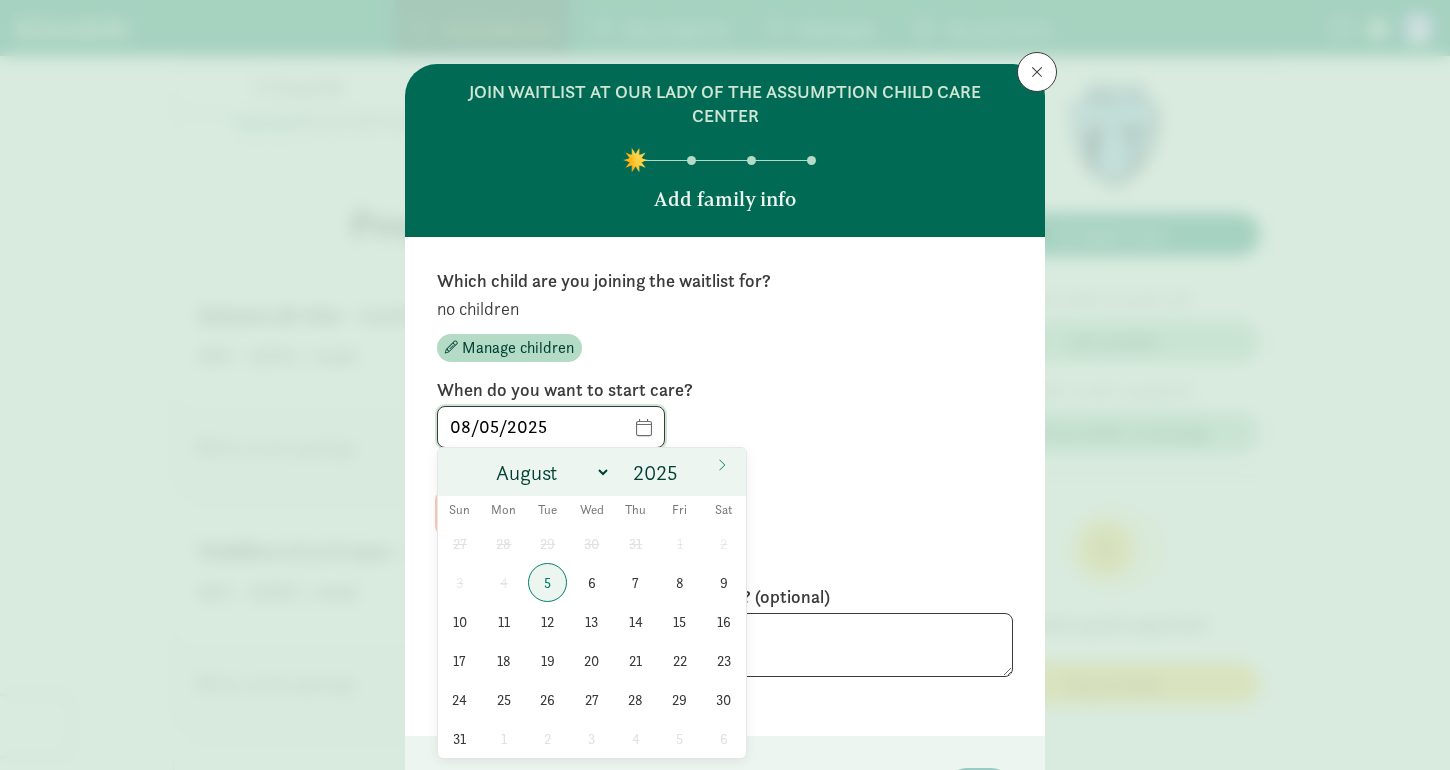 click on "08/05/2025" 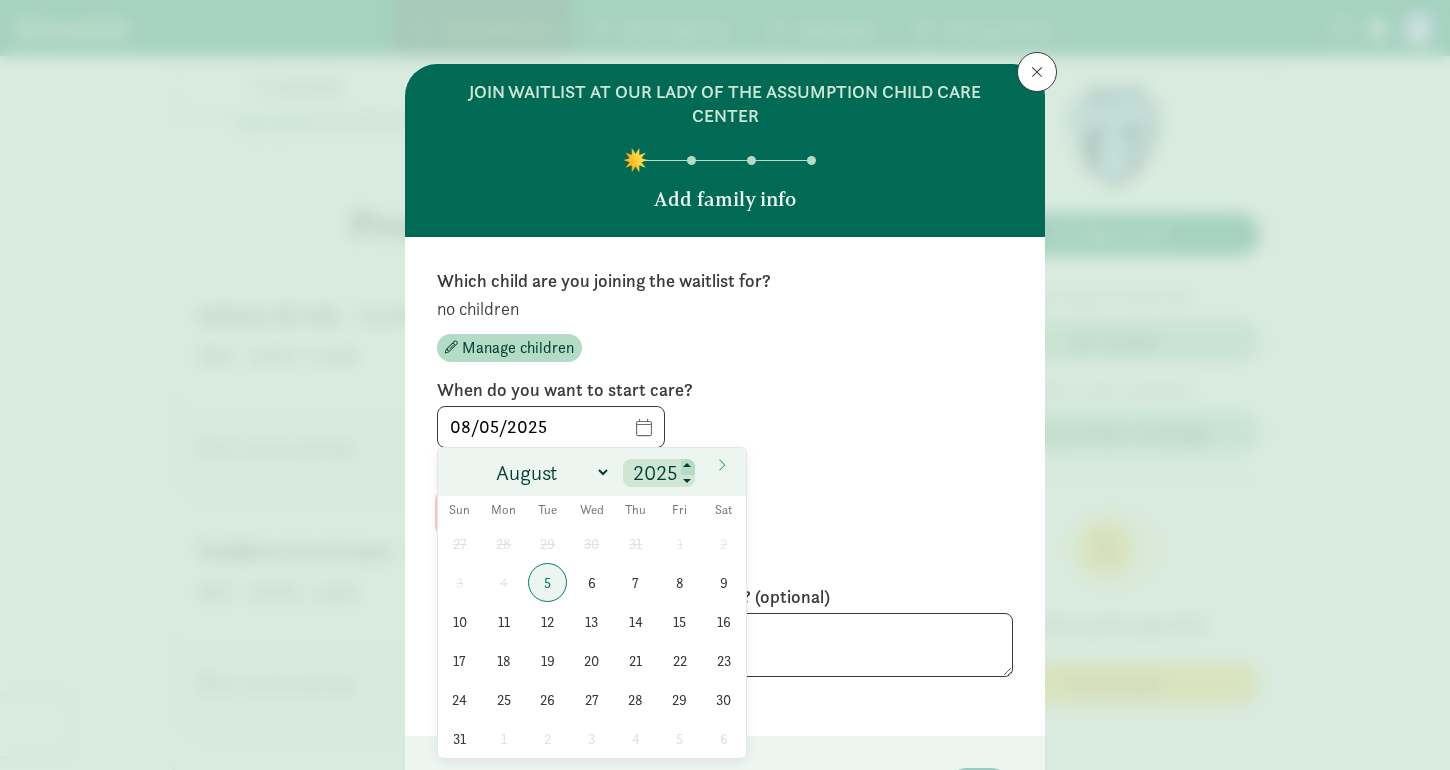 click at bounding box center [688, 467] 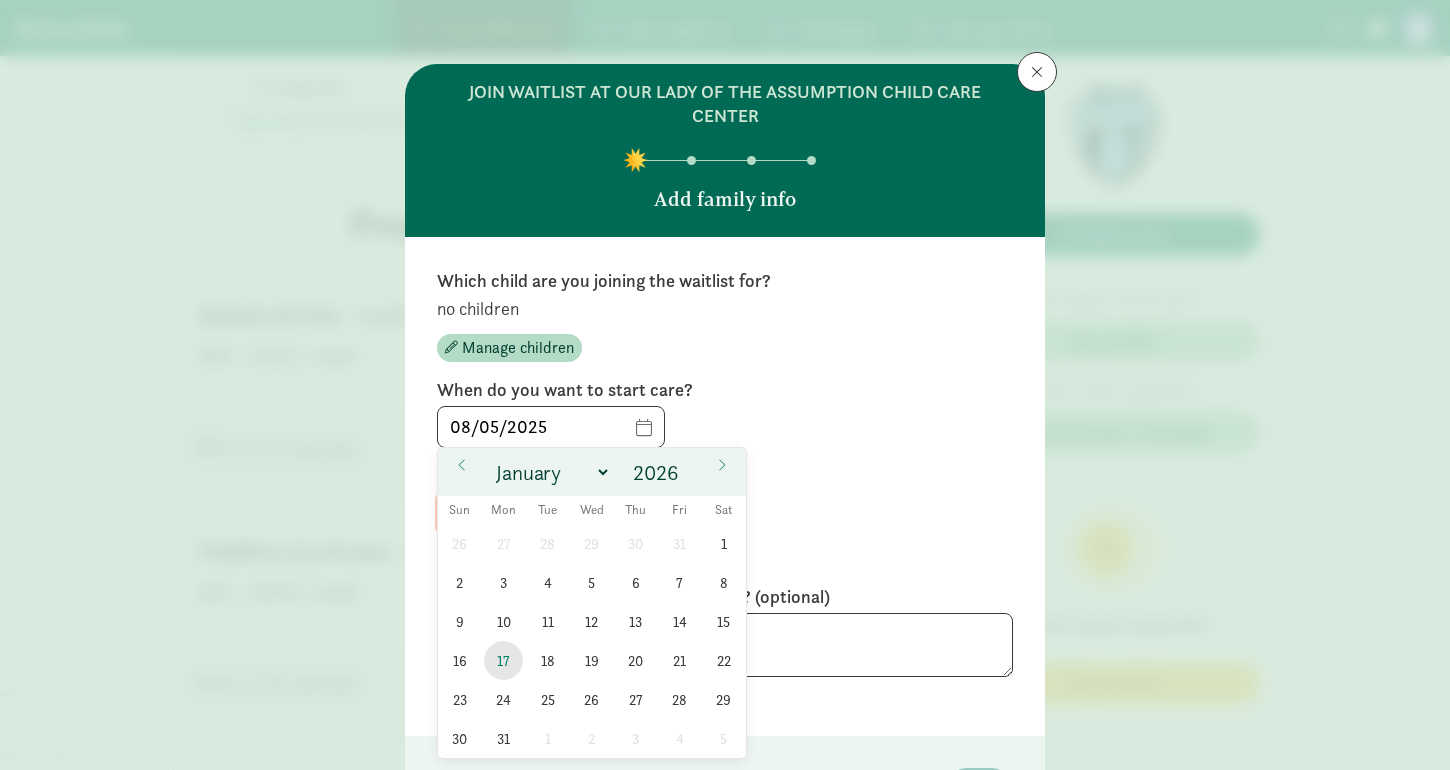 click on "17" at bounding box center (503, 660) 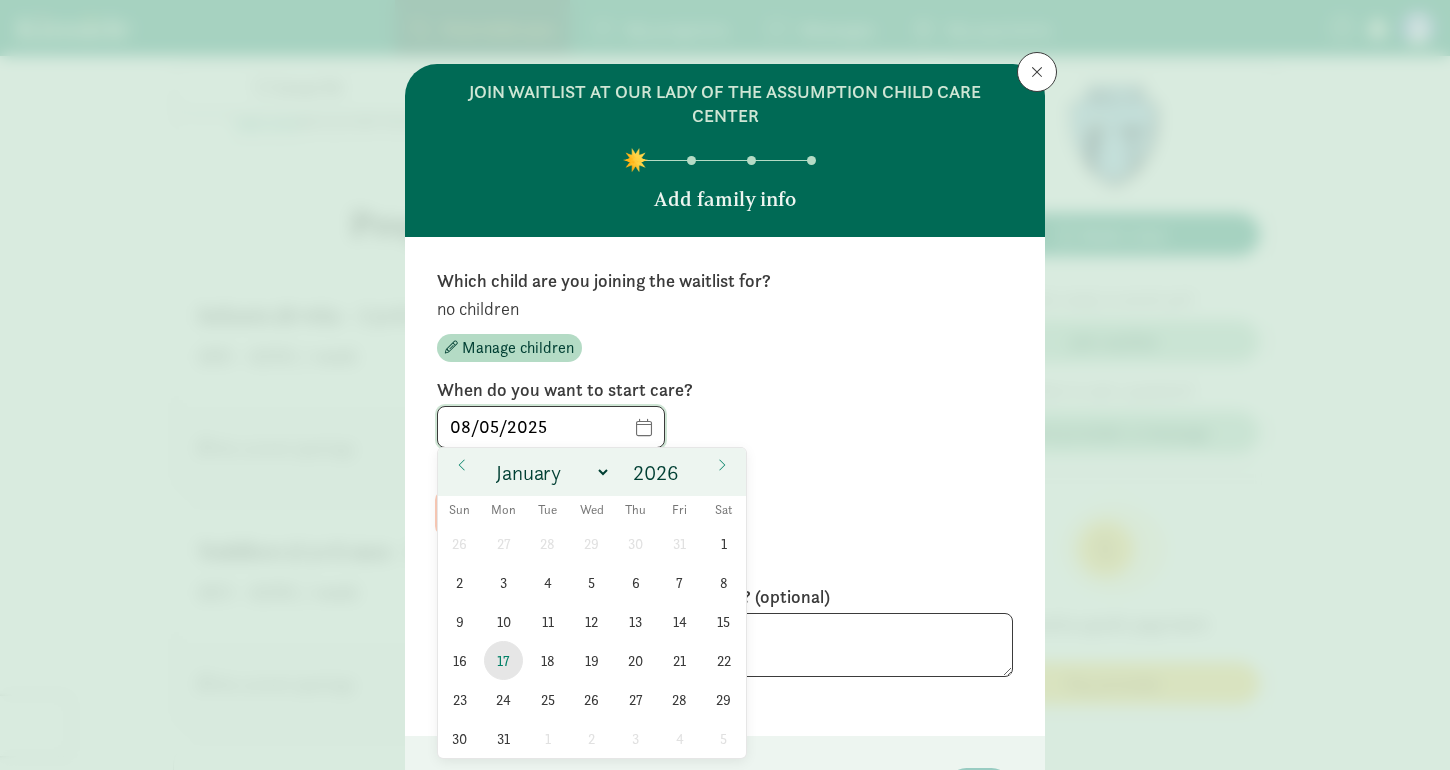 type on "[DATE]" 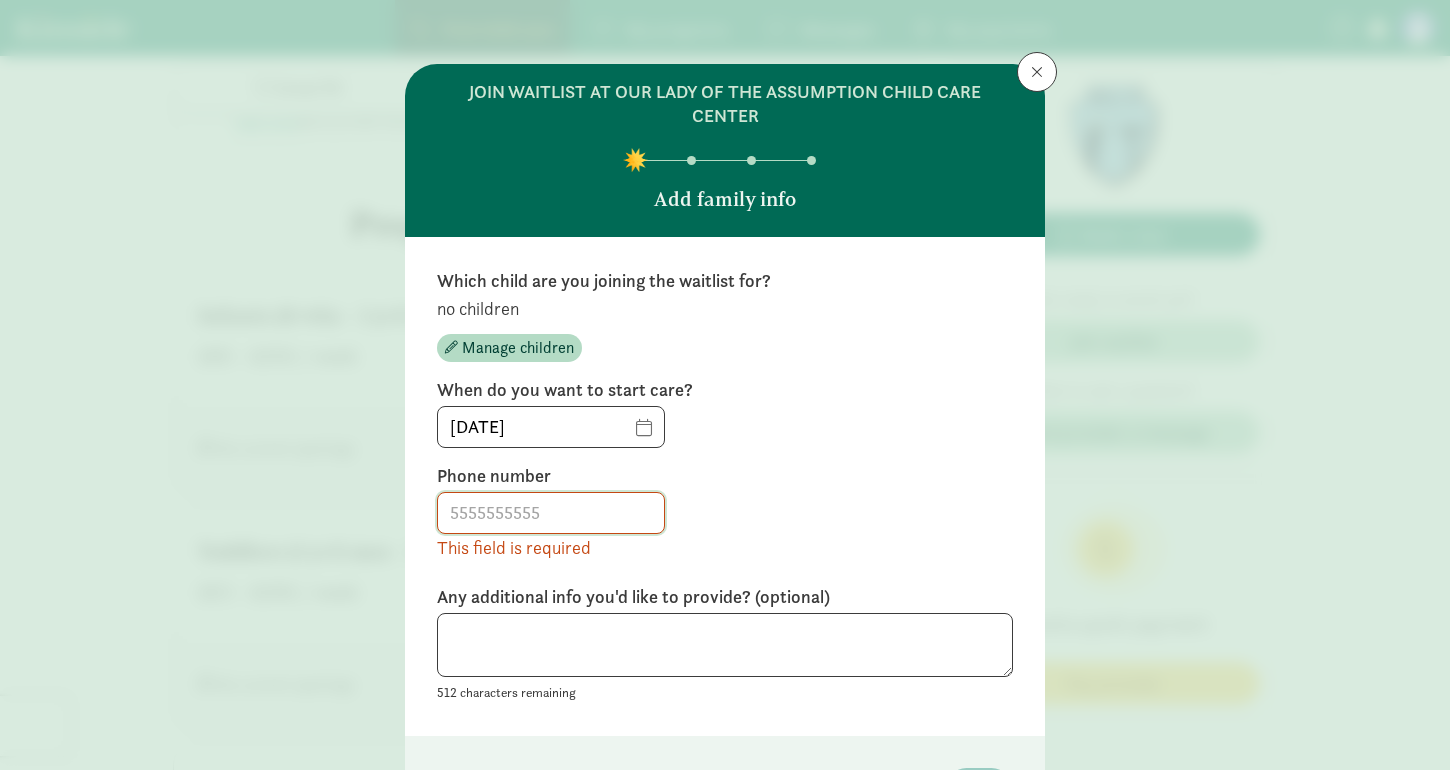 click 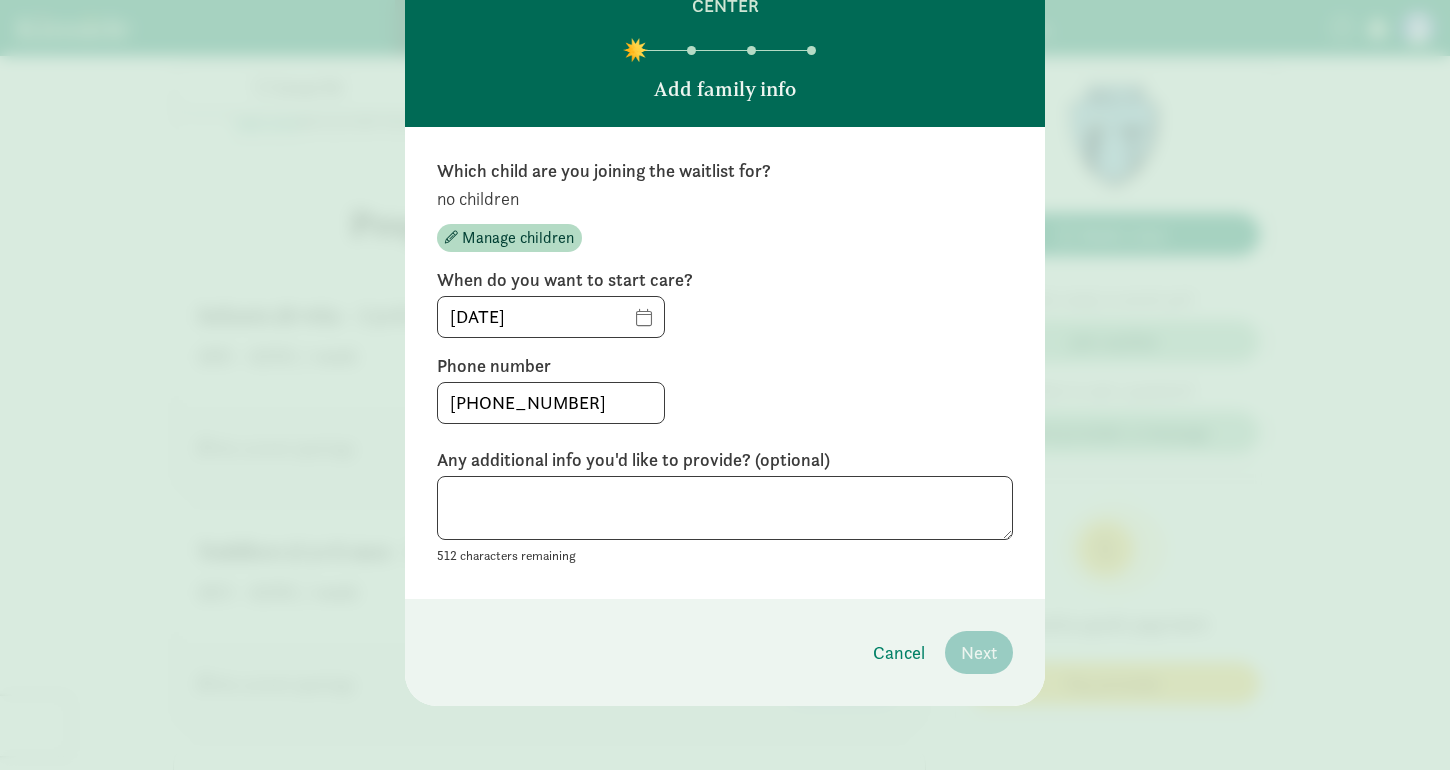 scroll, scrollTop: 109, scrollLeft: 0, axis: vertical 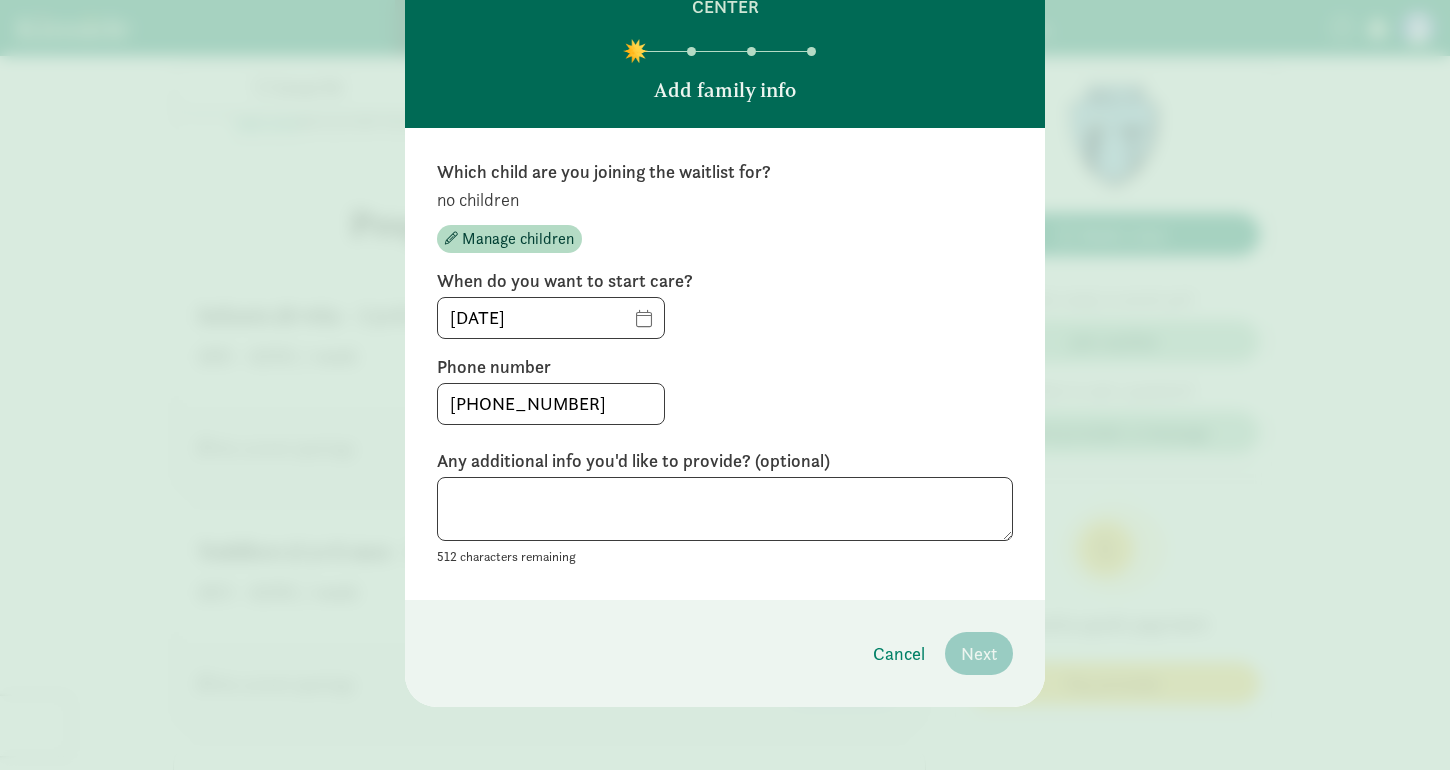 type on "[PHONE_NUMBER]" 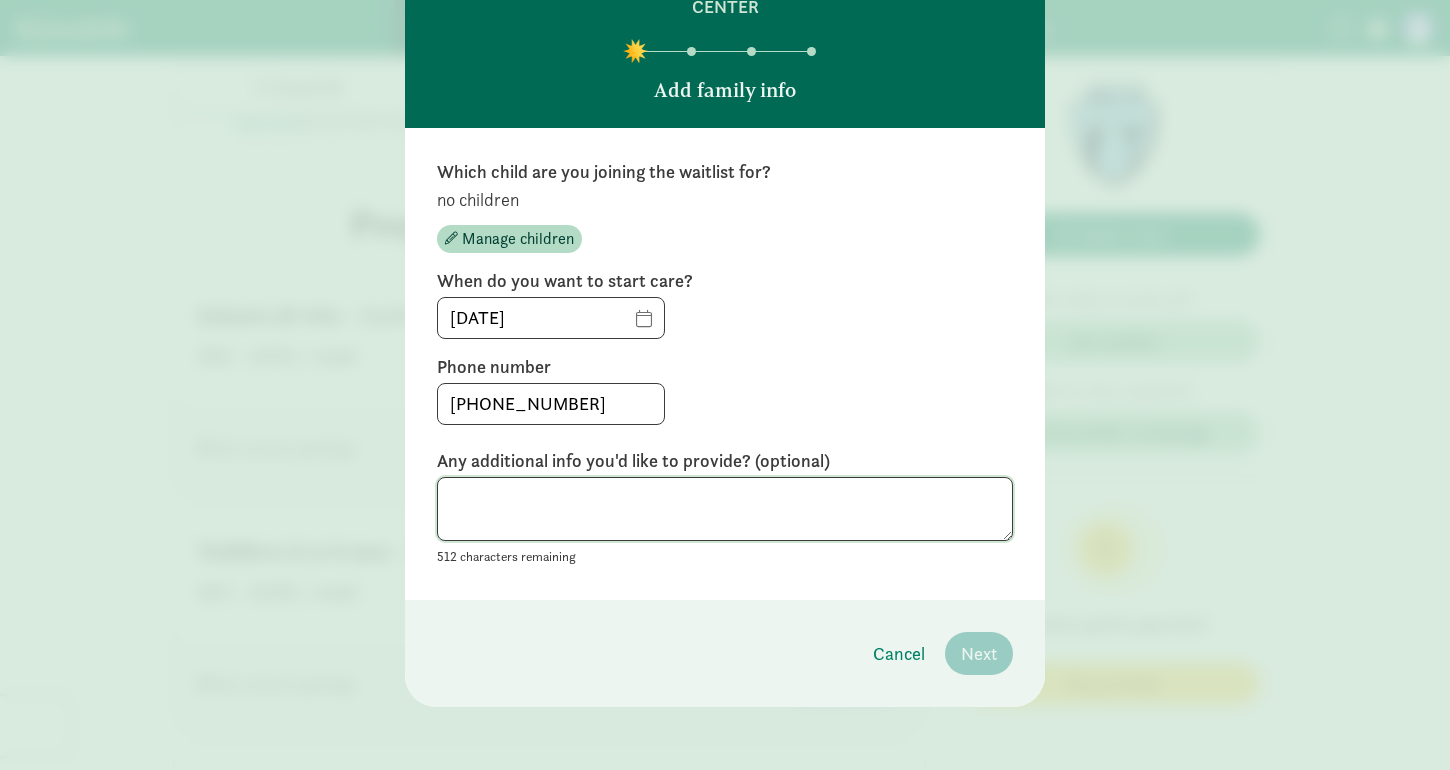 click at bounding box center [725, 509] 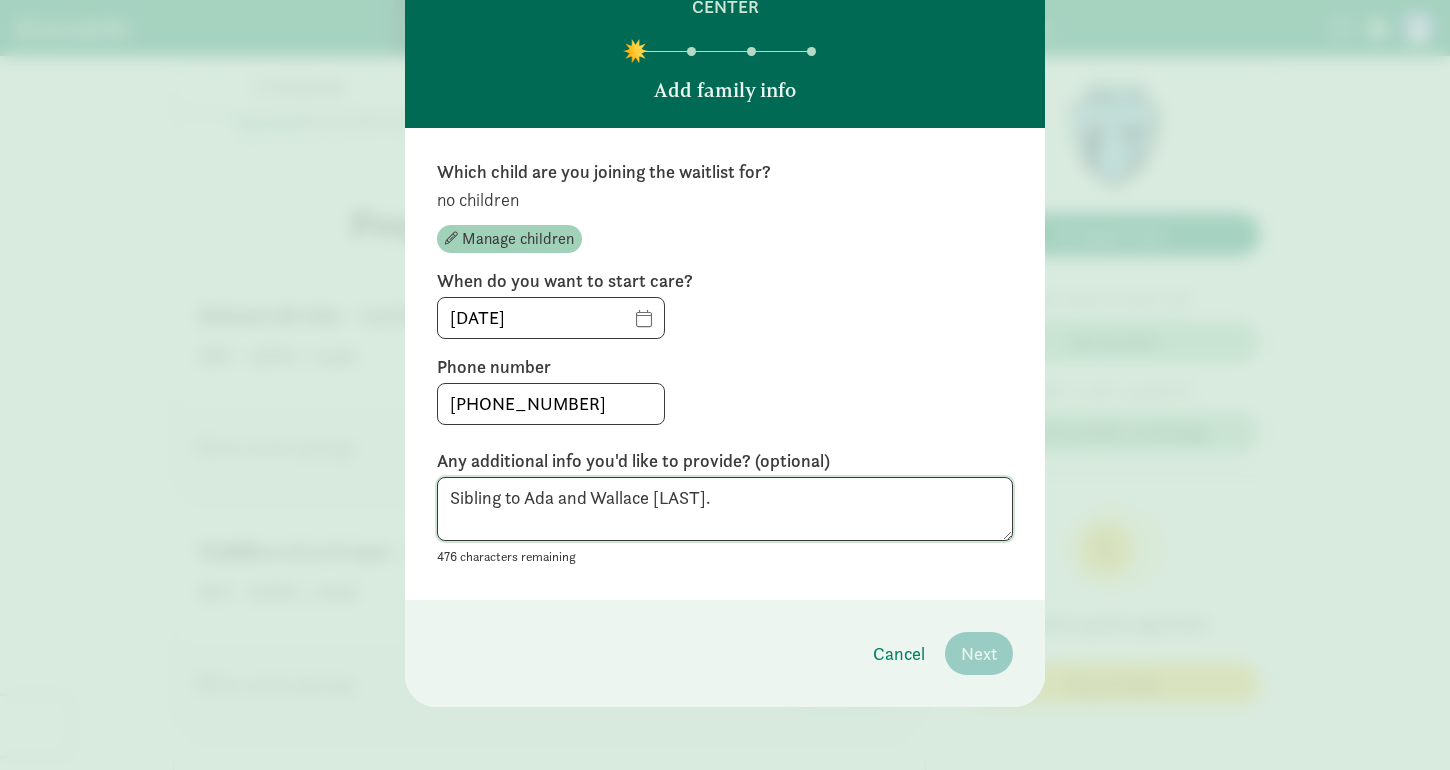 type on "Sibling to Ada and Wallace [LAST]." 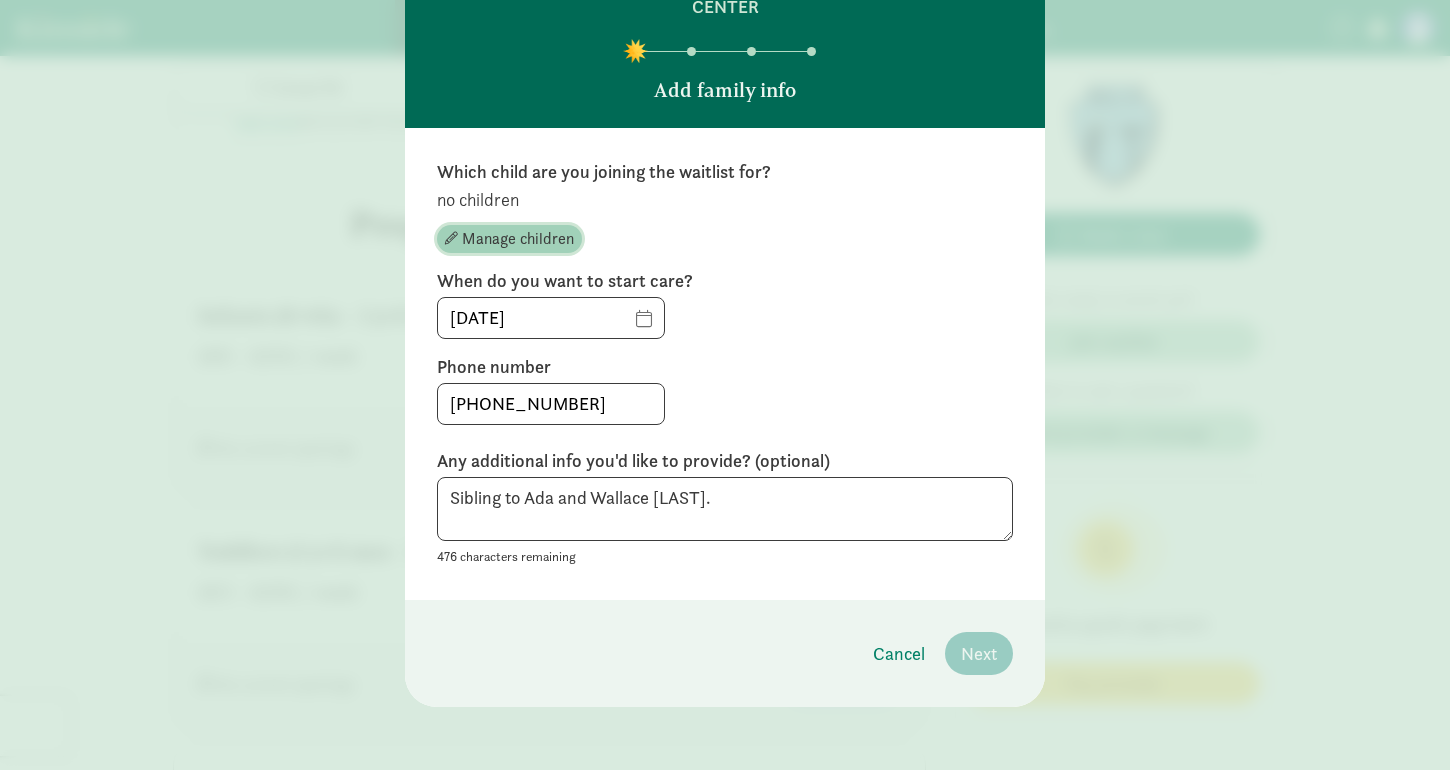 click on "Manage children" at bounding box center [518, 239] 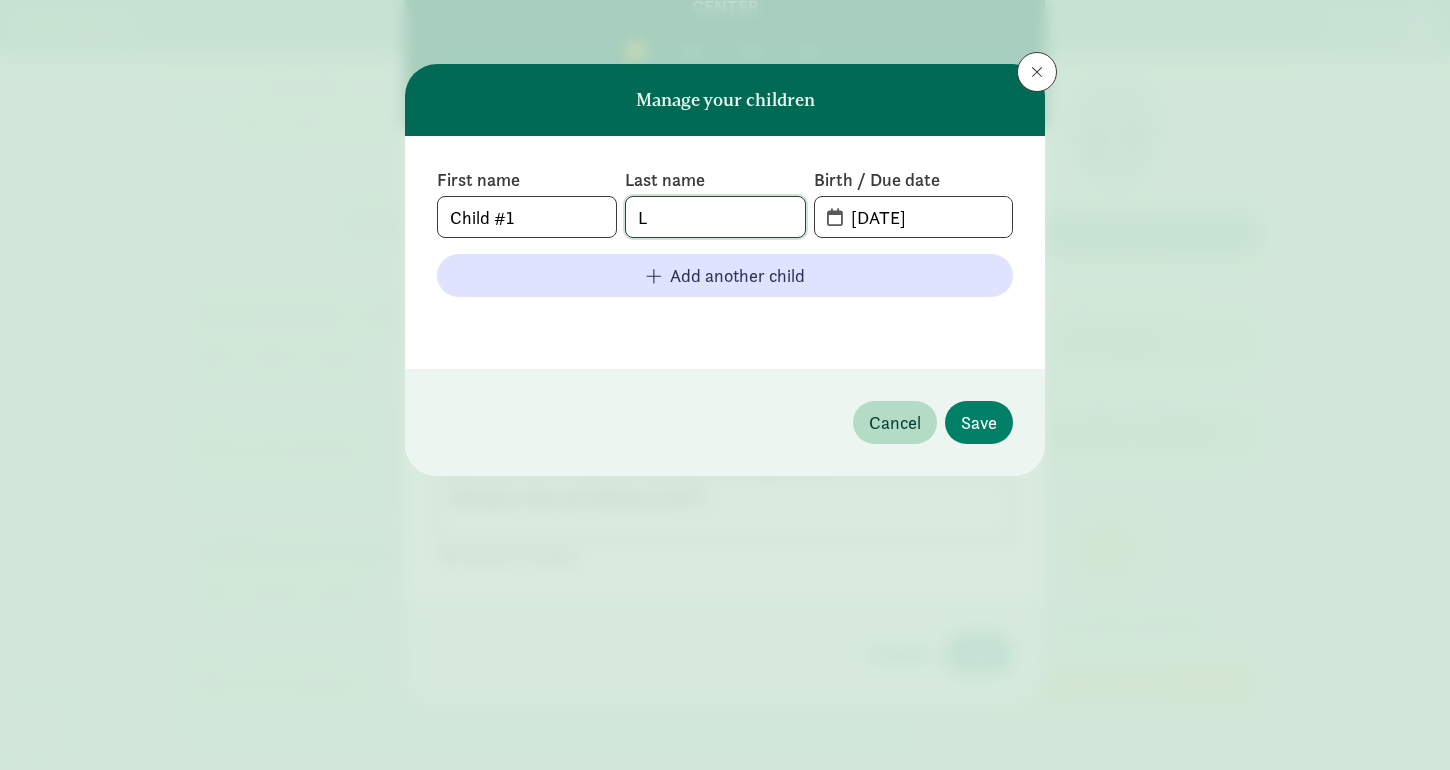 click on "L" 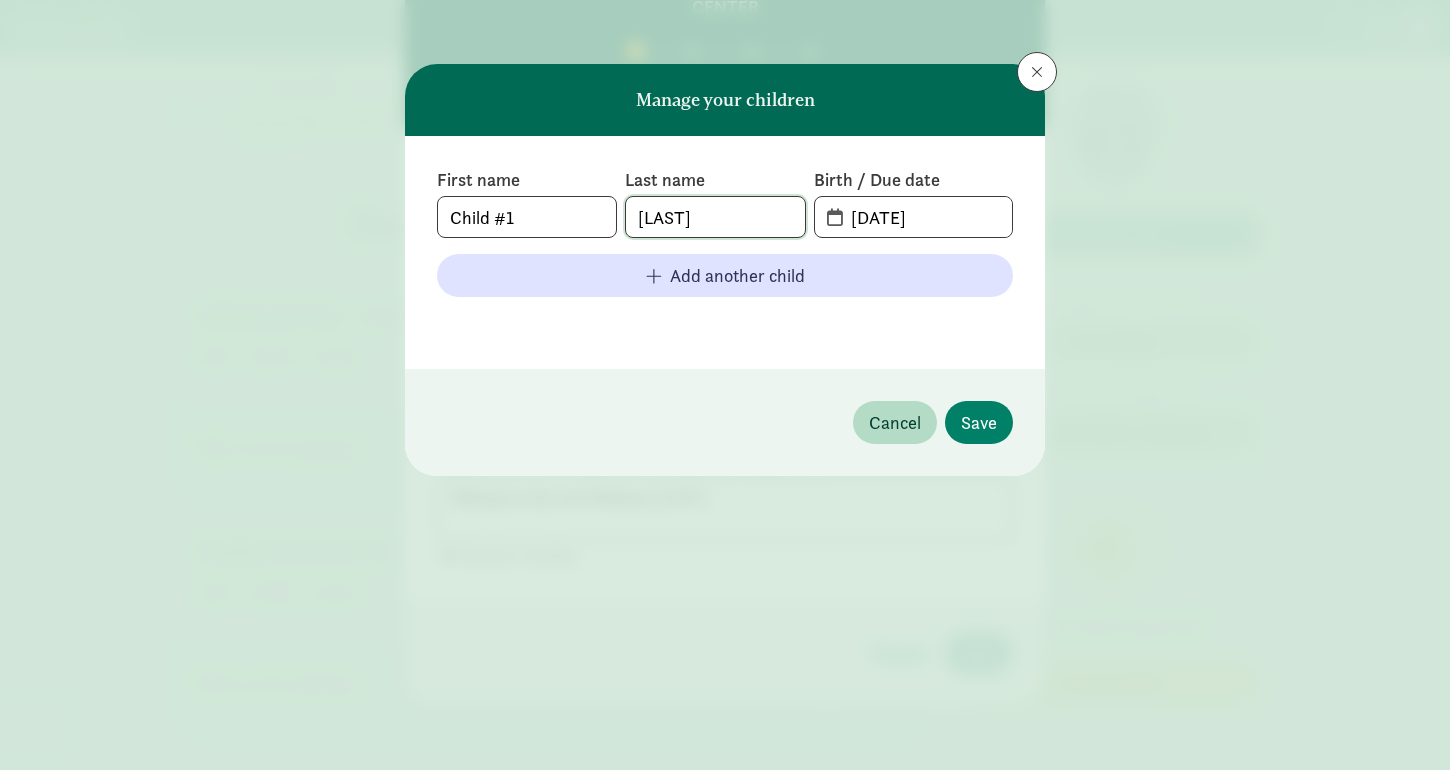 type on "[LAST]" 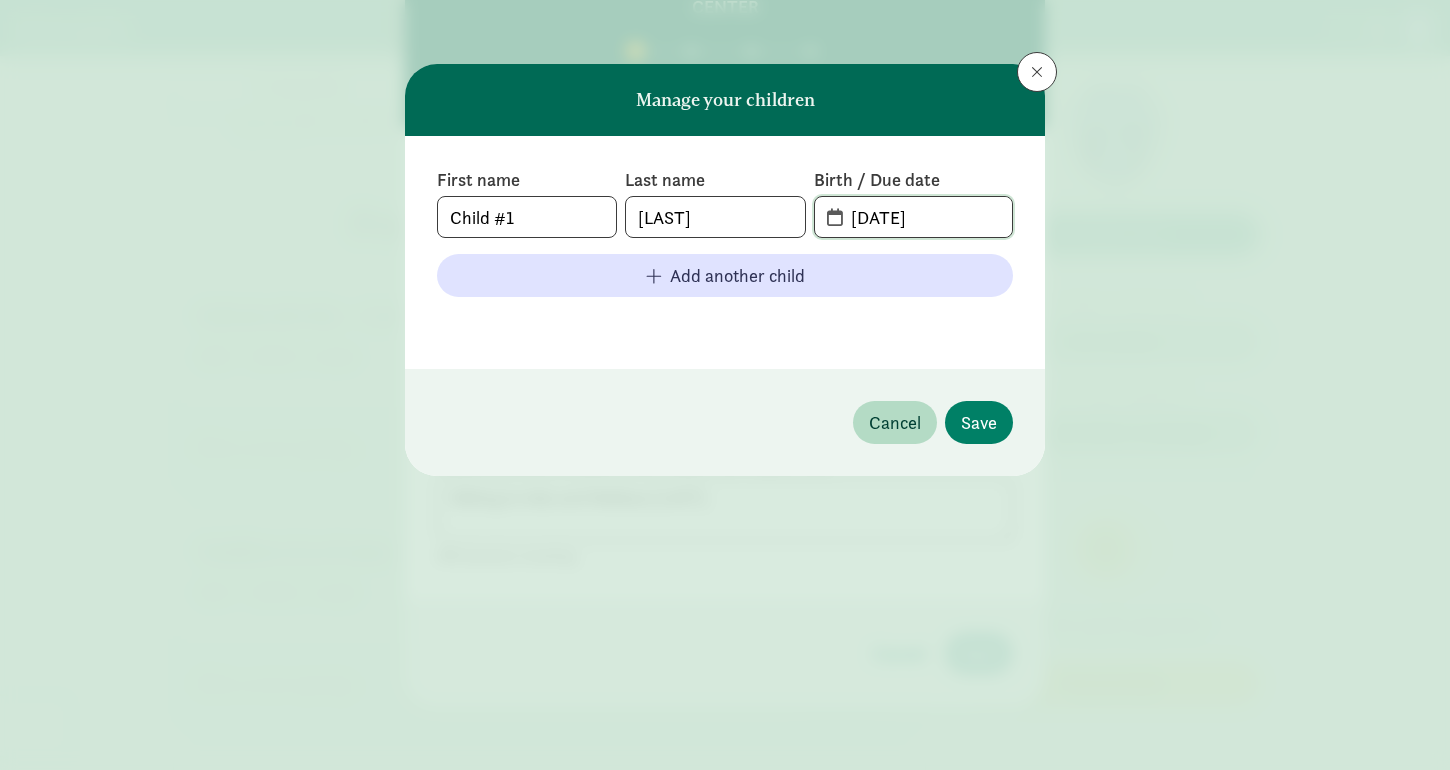 click on "[DATE]" 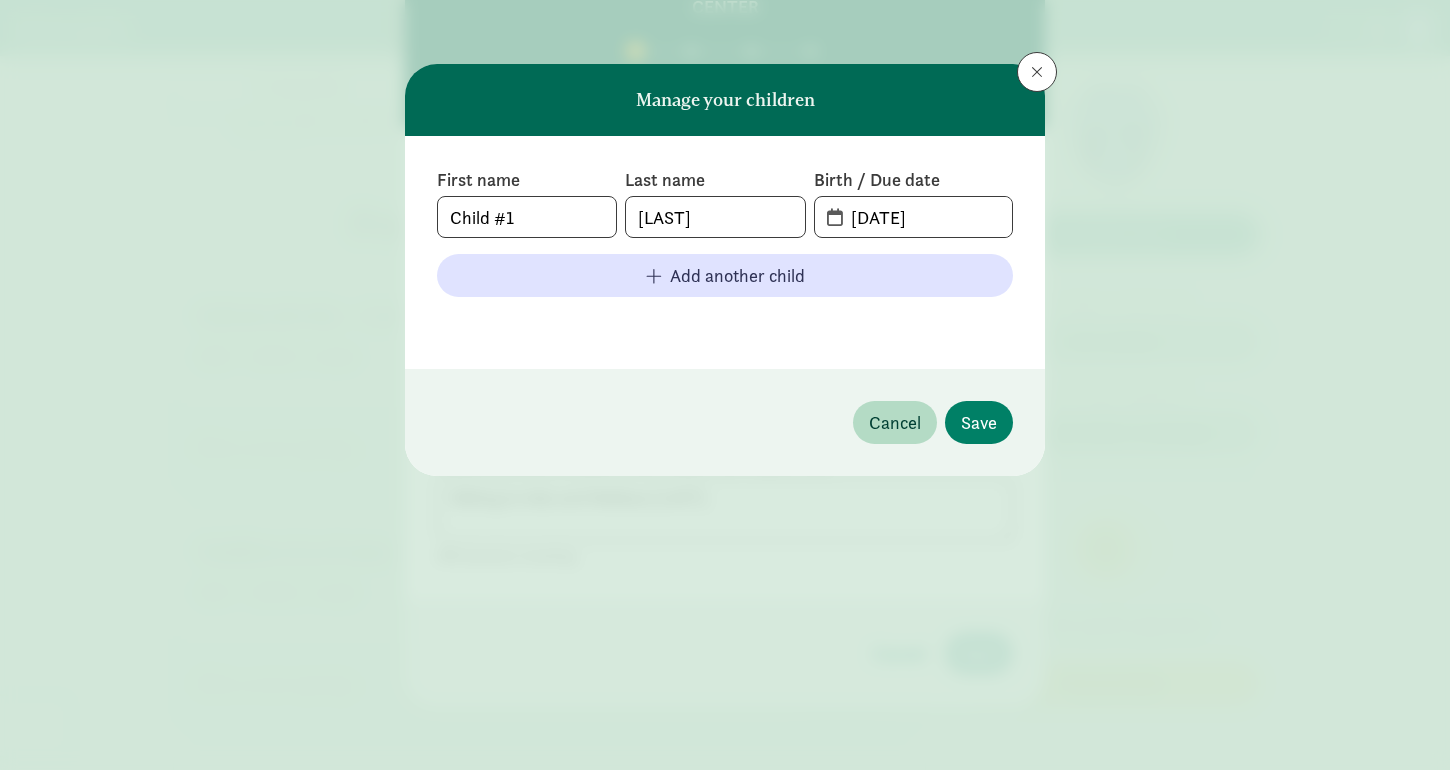 click on "[DATE]" at bounding box center [913, 217] 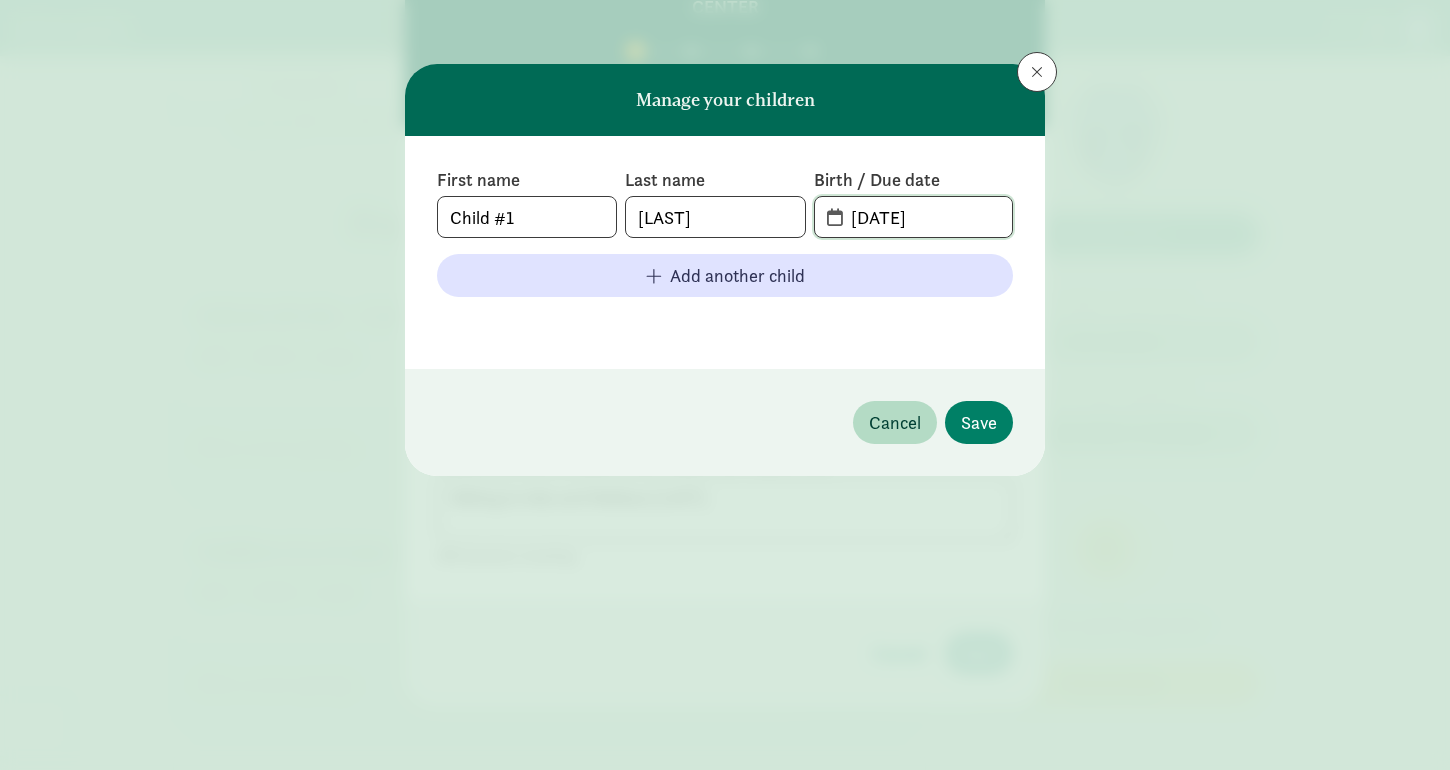 click on "[DATE]" 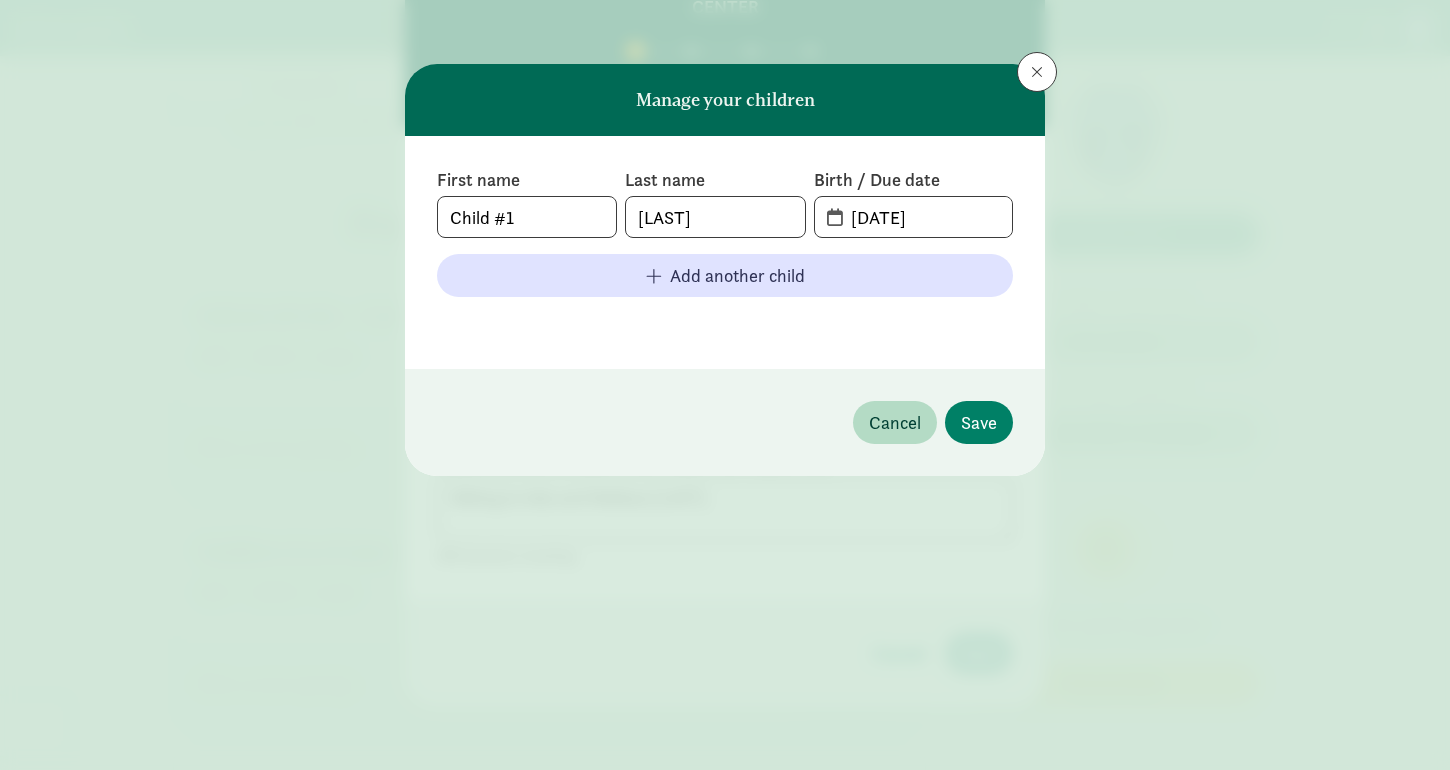 click on "[DATE]" at bounding box center (913, 217) 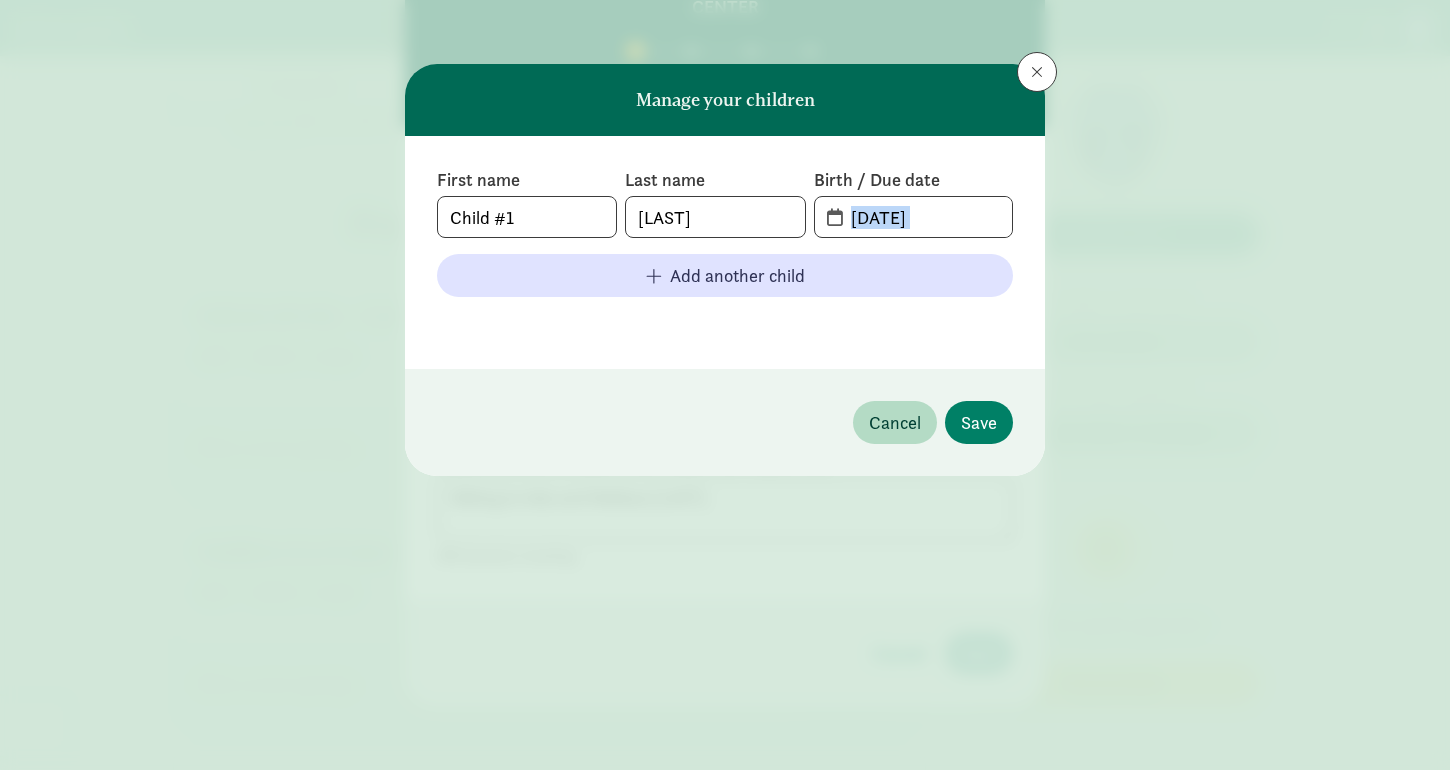 click on "[DATE]" at bounding box center (913, 217) 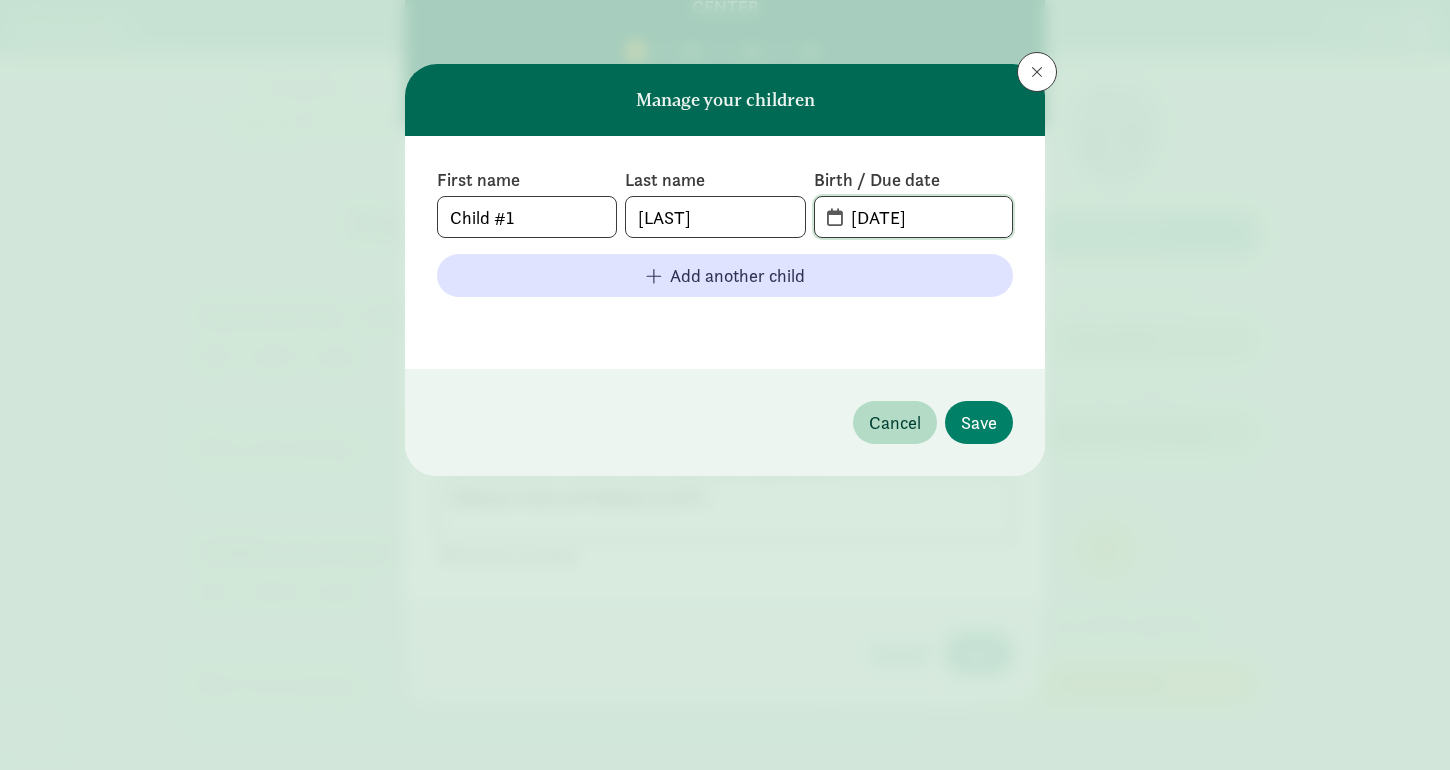 click on "[DATE]" 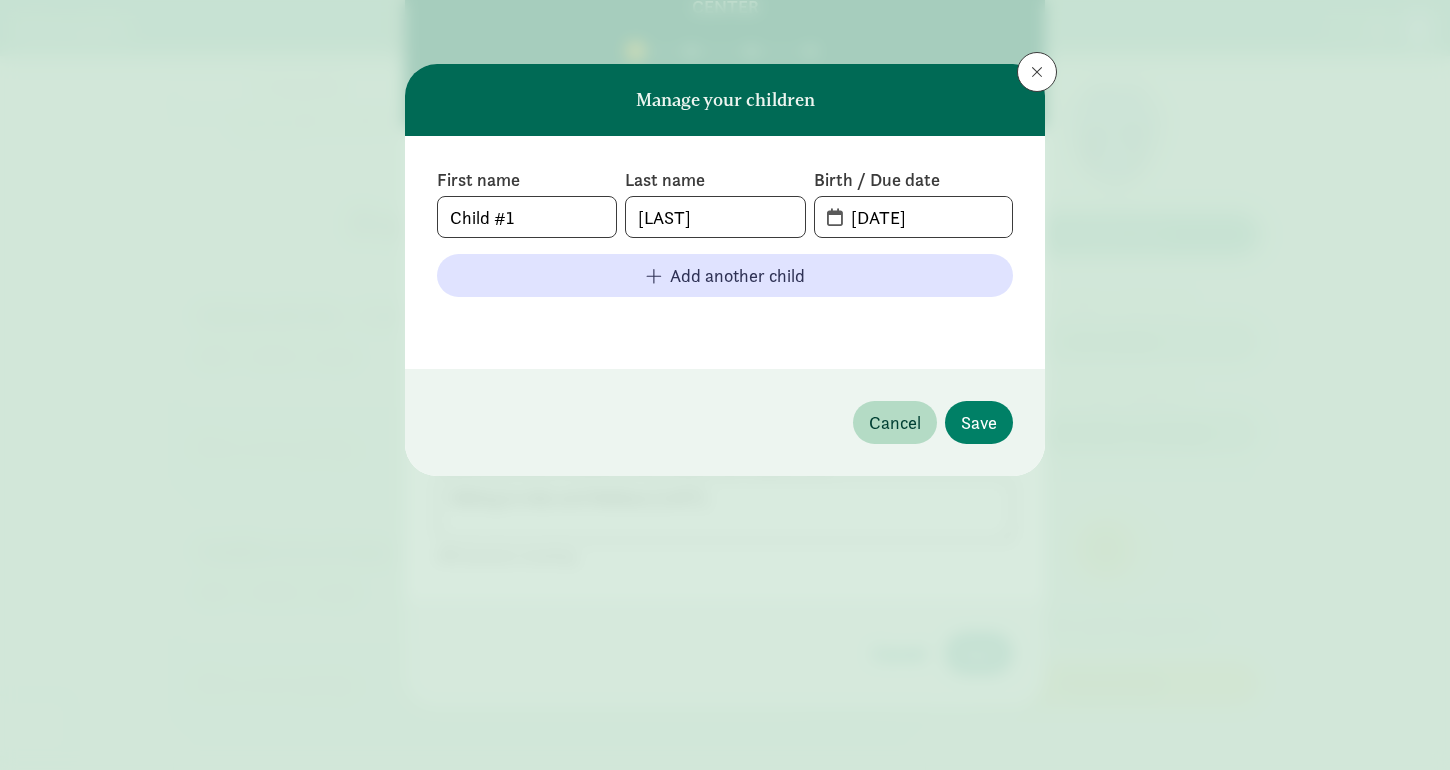 click on "First name        Child #1       Last name        [LAST]       Birth / Due date          [DATE]
Add another child" at bounding box center [725, 252] 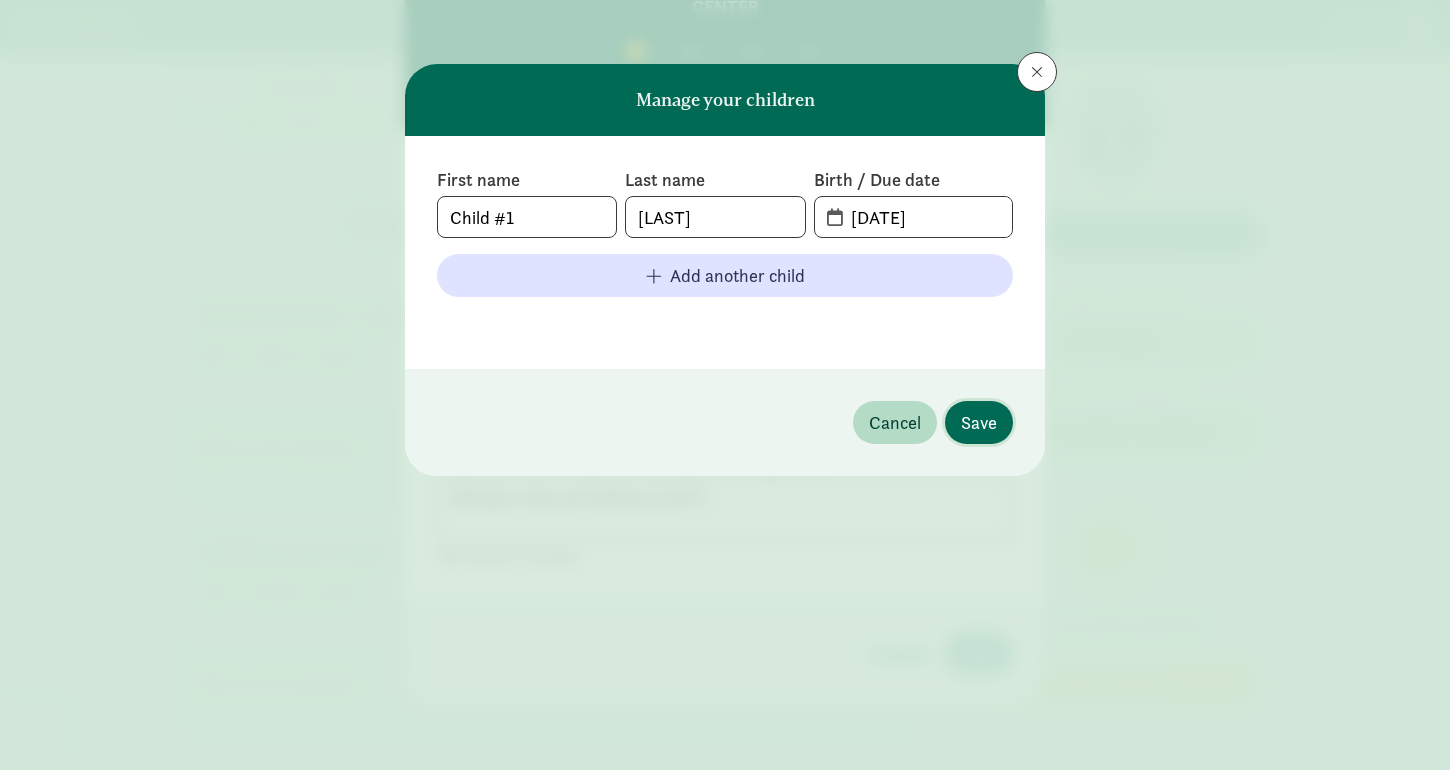 click on "Save" at bounding box center [979, 422] 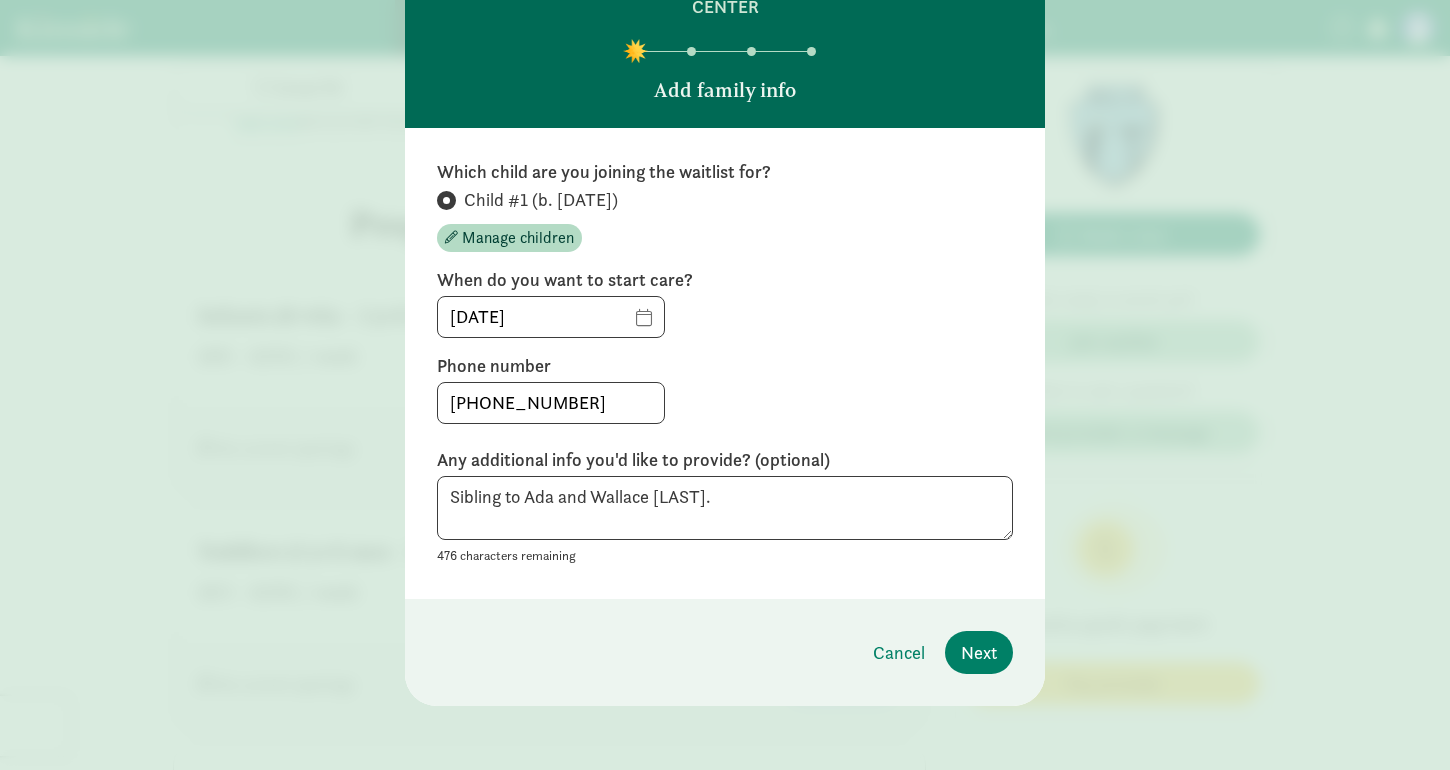 scroll, scrollTop: 108, scrollLeft: 0, axis: vertical 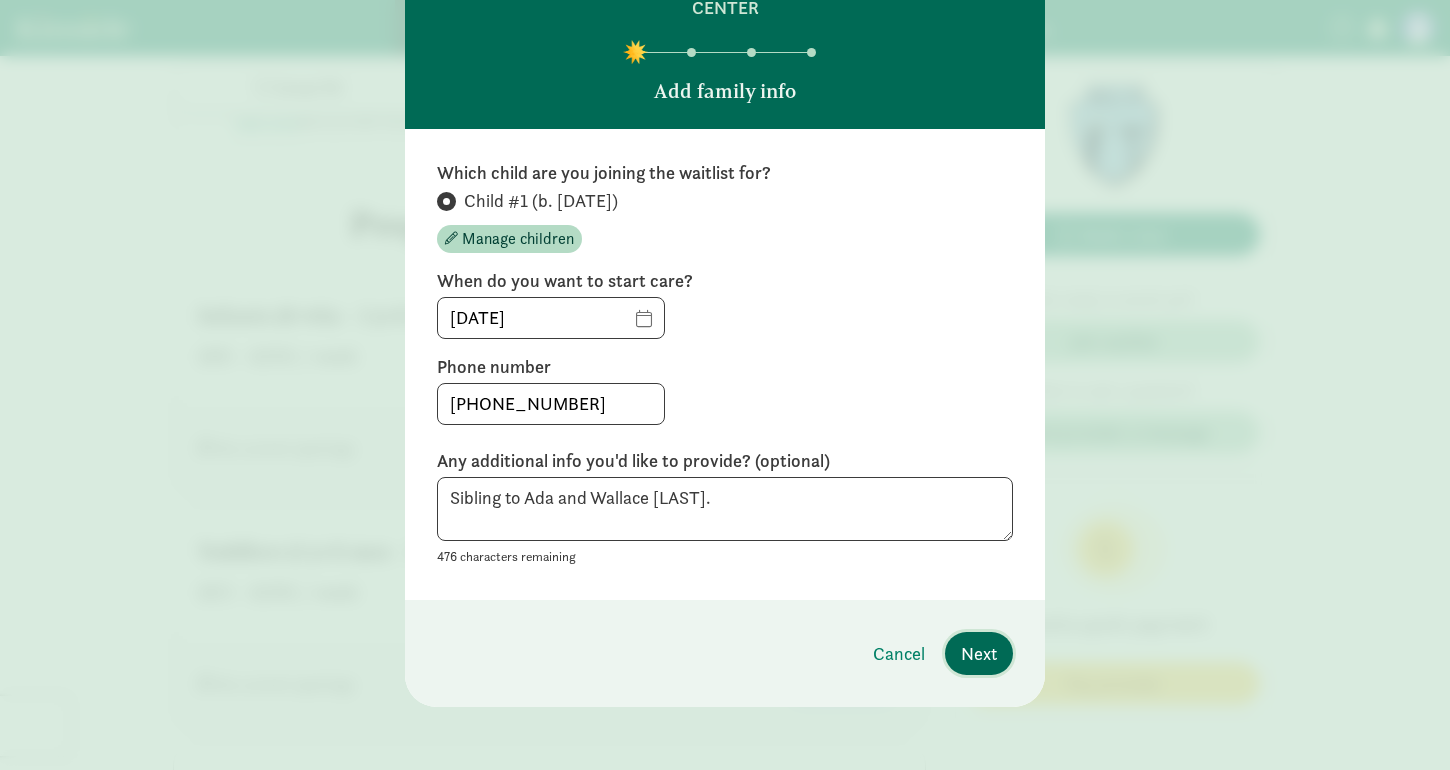 click on "Next" at bounding box center (979, 653) 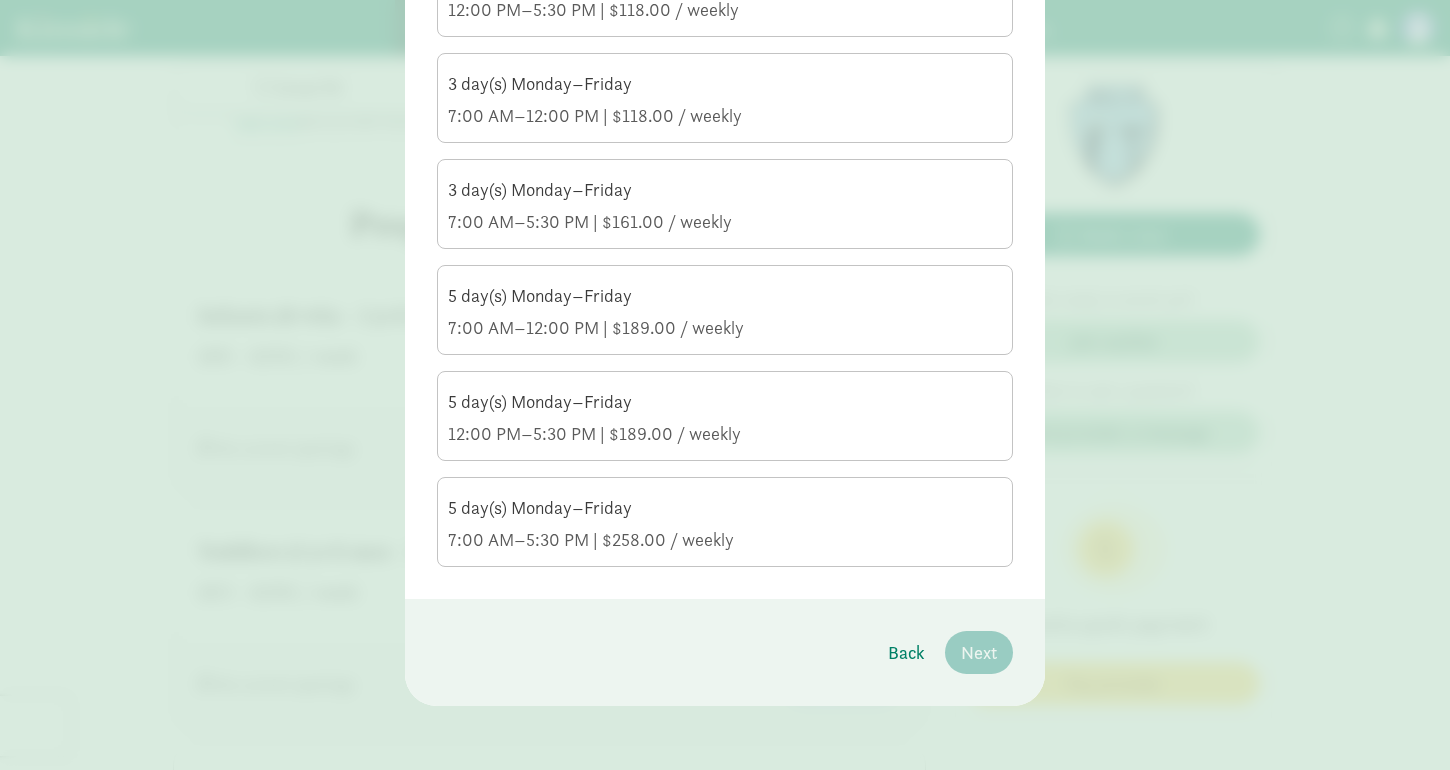 scroll, scrollTop: 684, scrollLeft: 0, axis: vertical 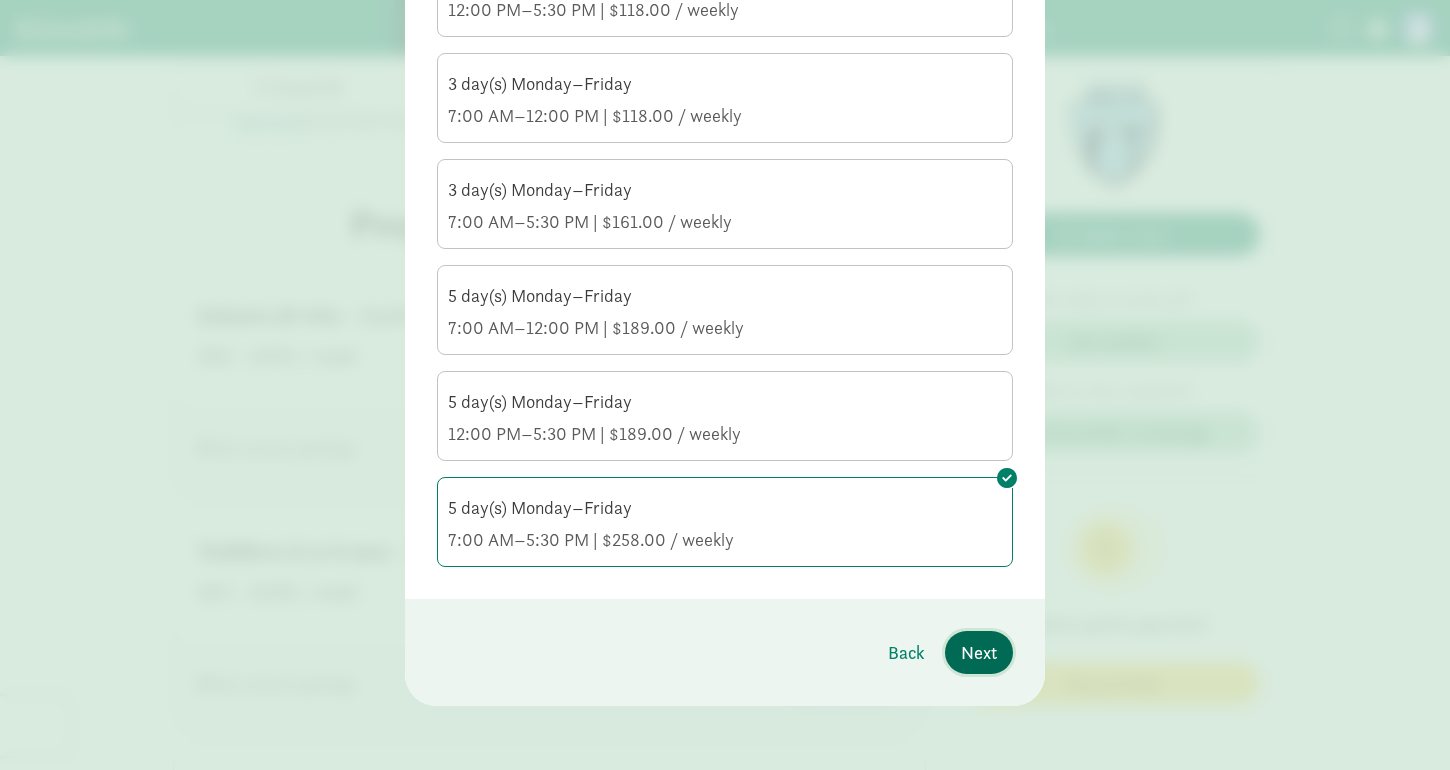 click on "Next" at bounding box center (979, 652) 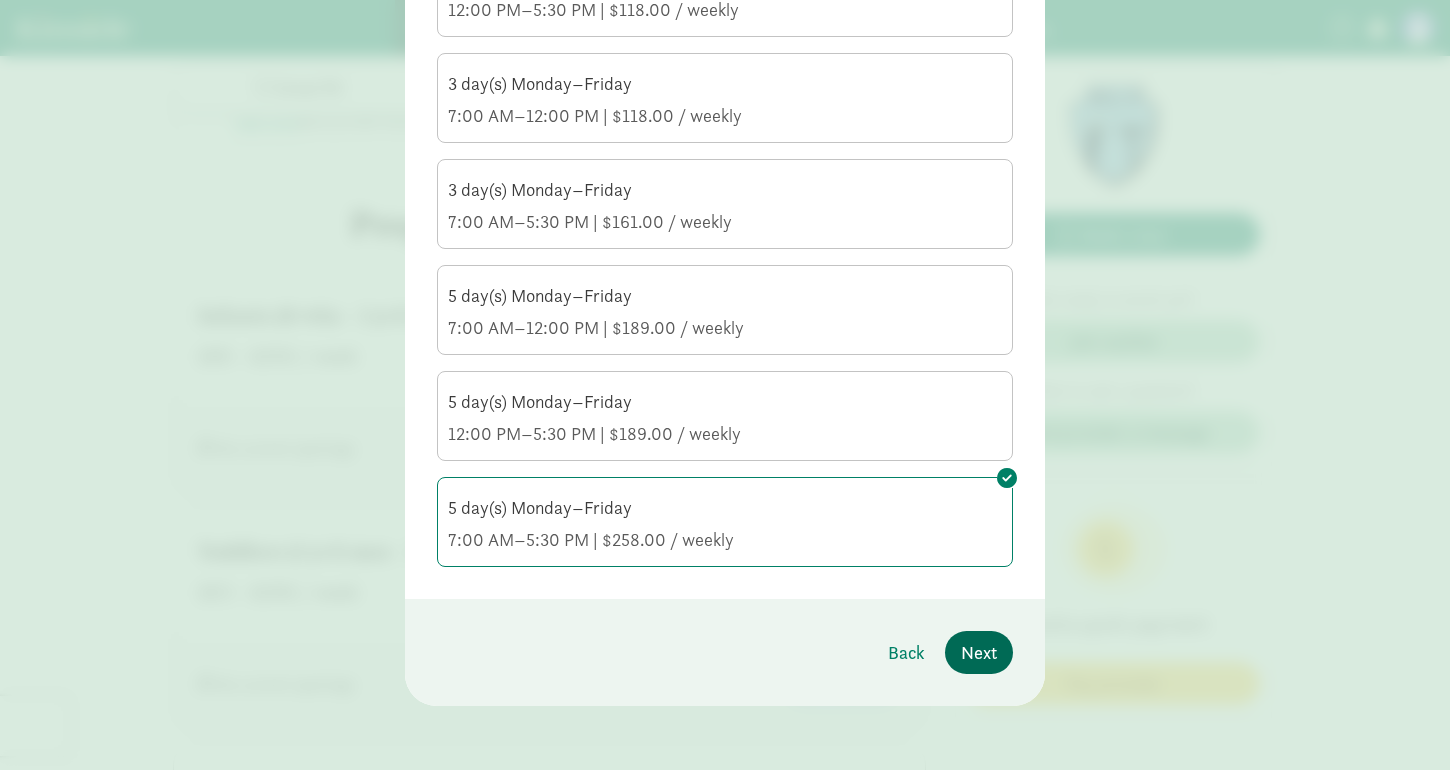 scroll, scrollTop: 0, scrollLeft: 0, axis: both 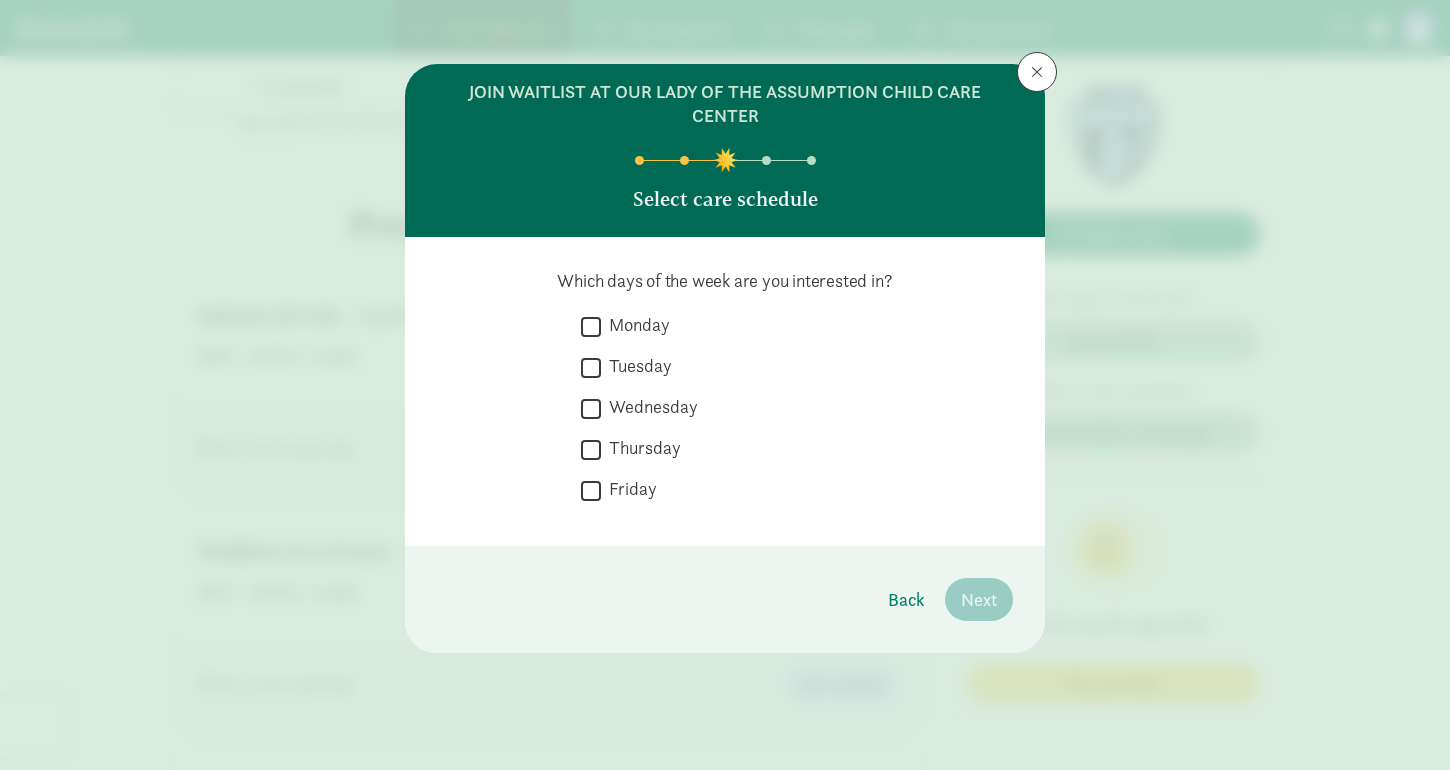 click on "Monday" at bounding box center (591, 326) 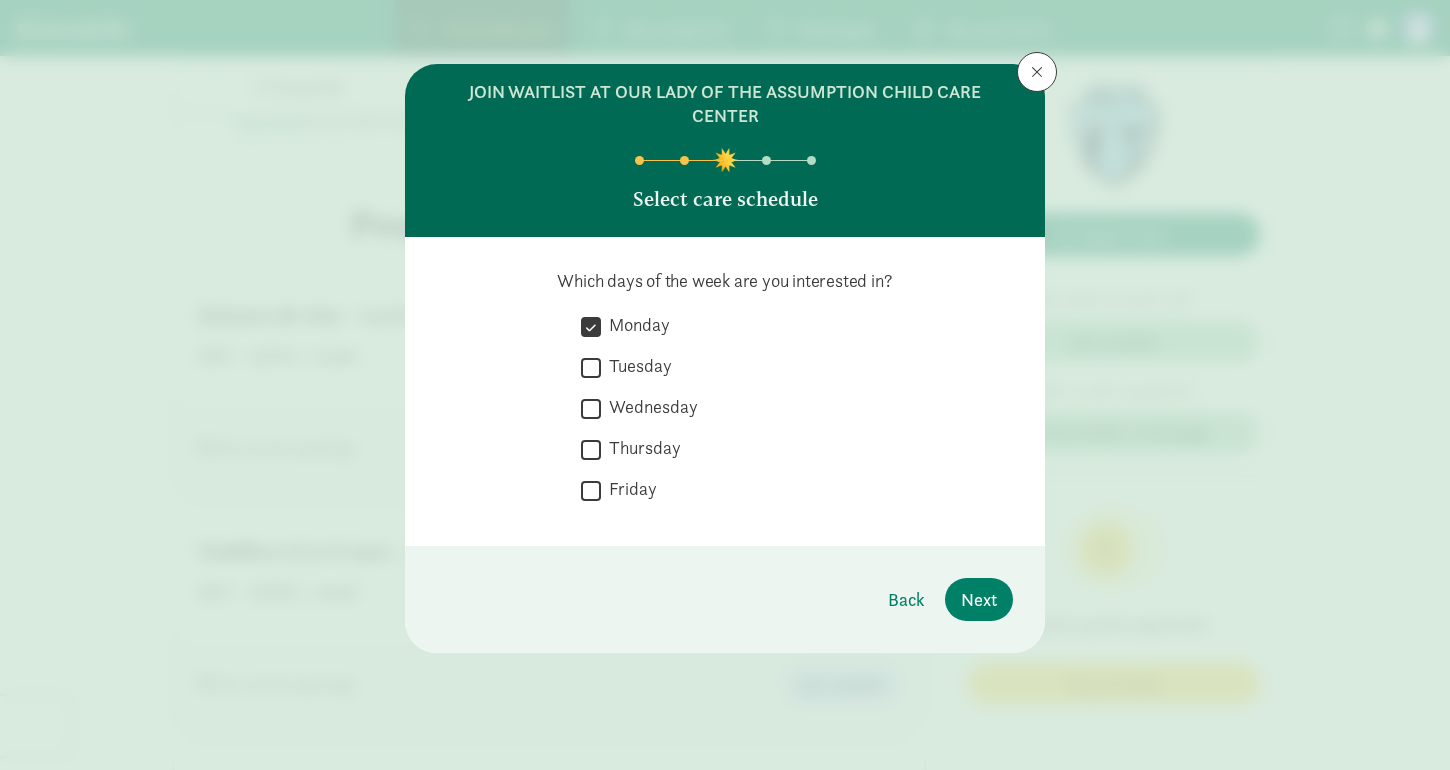 click on "Tuesday" at bounding box center (591, 367) 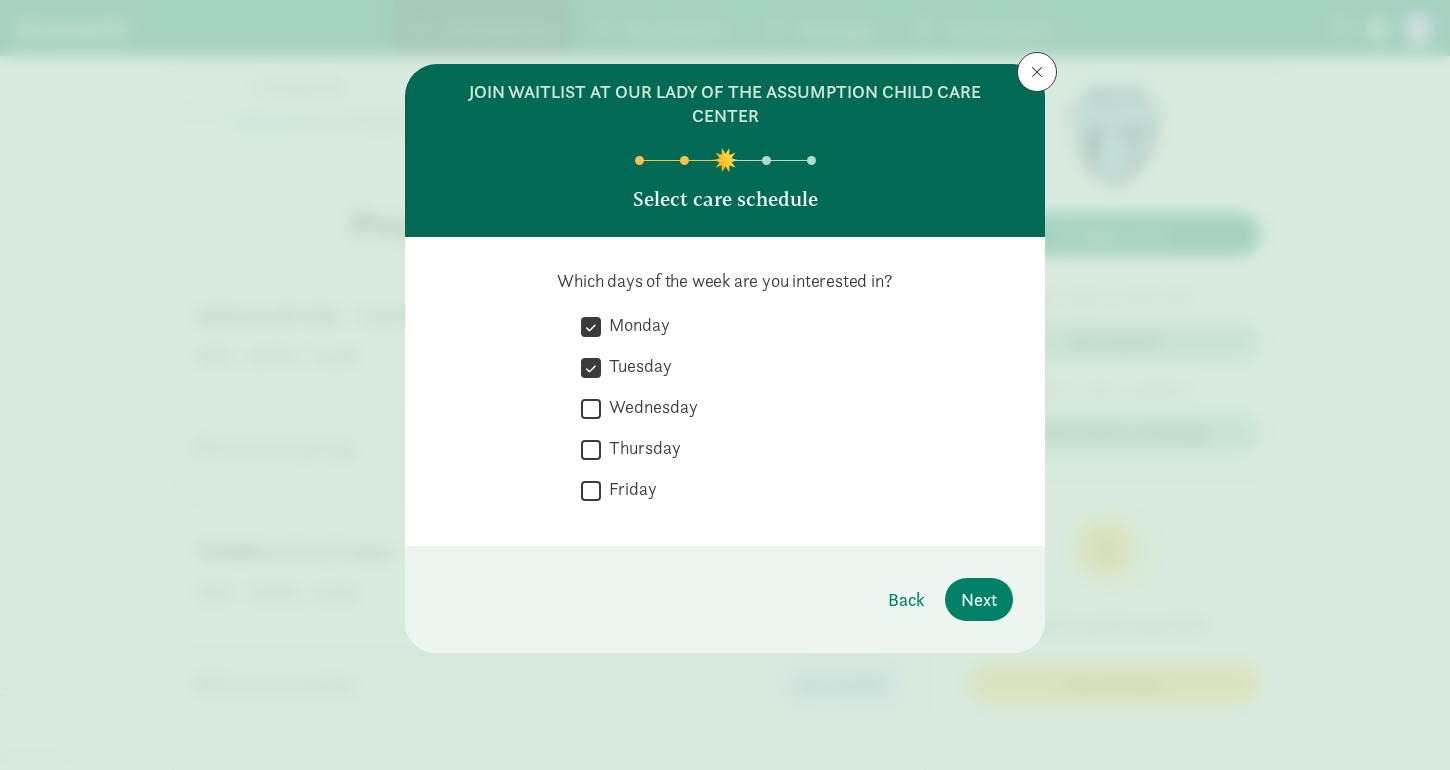 click on "Wednesday" at bounding box center [591, 408] 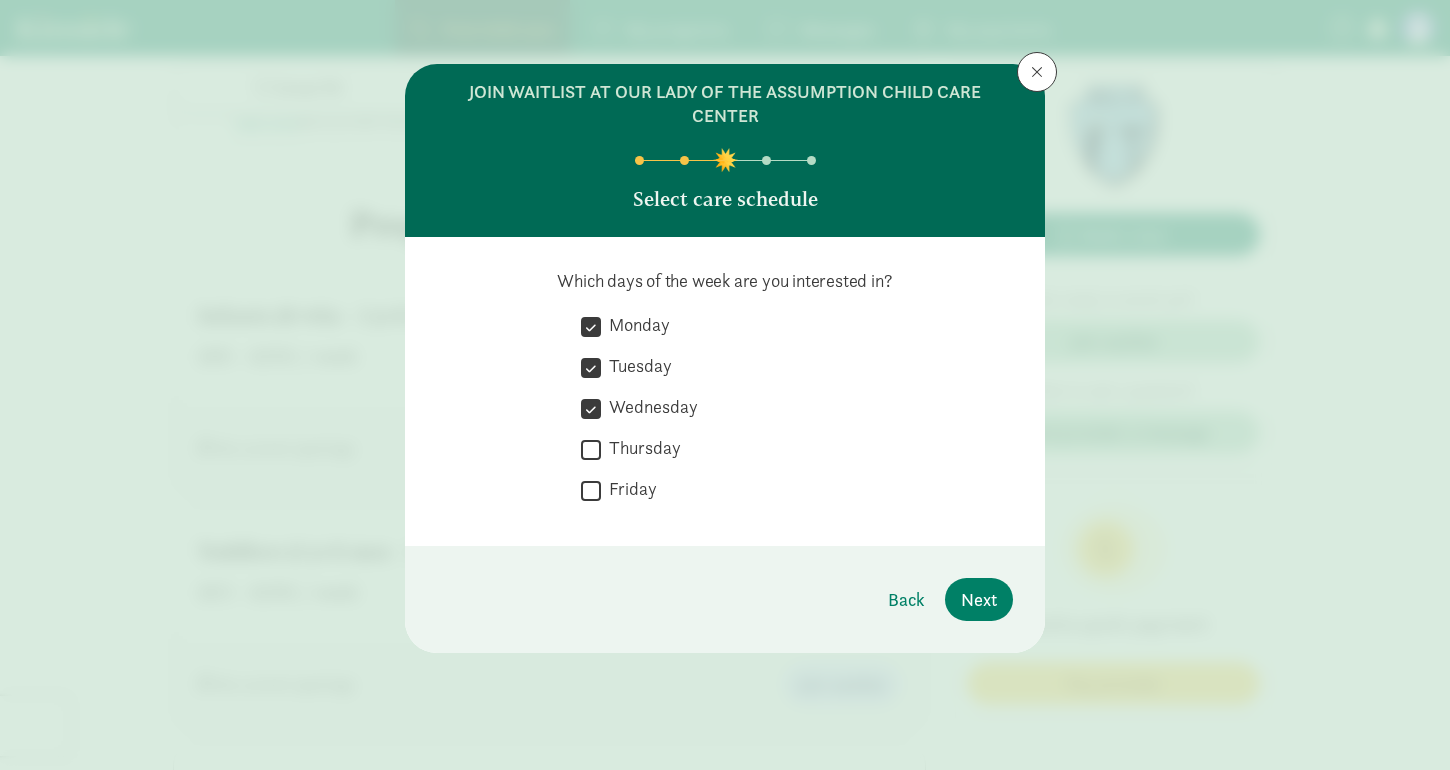 click on "Thursday" at bounding box center (591, 449) 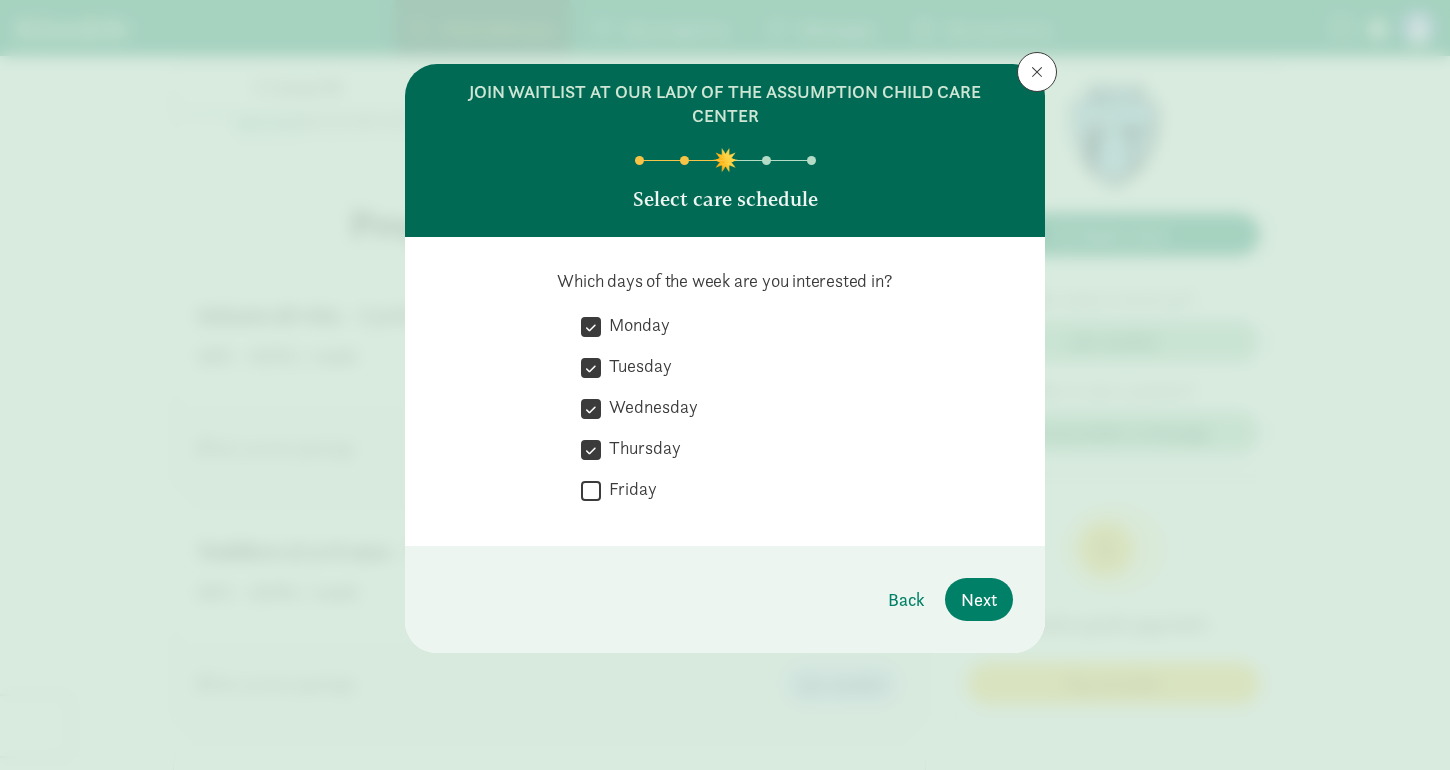 click on "Friday" at bounding box center (591, 490) 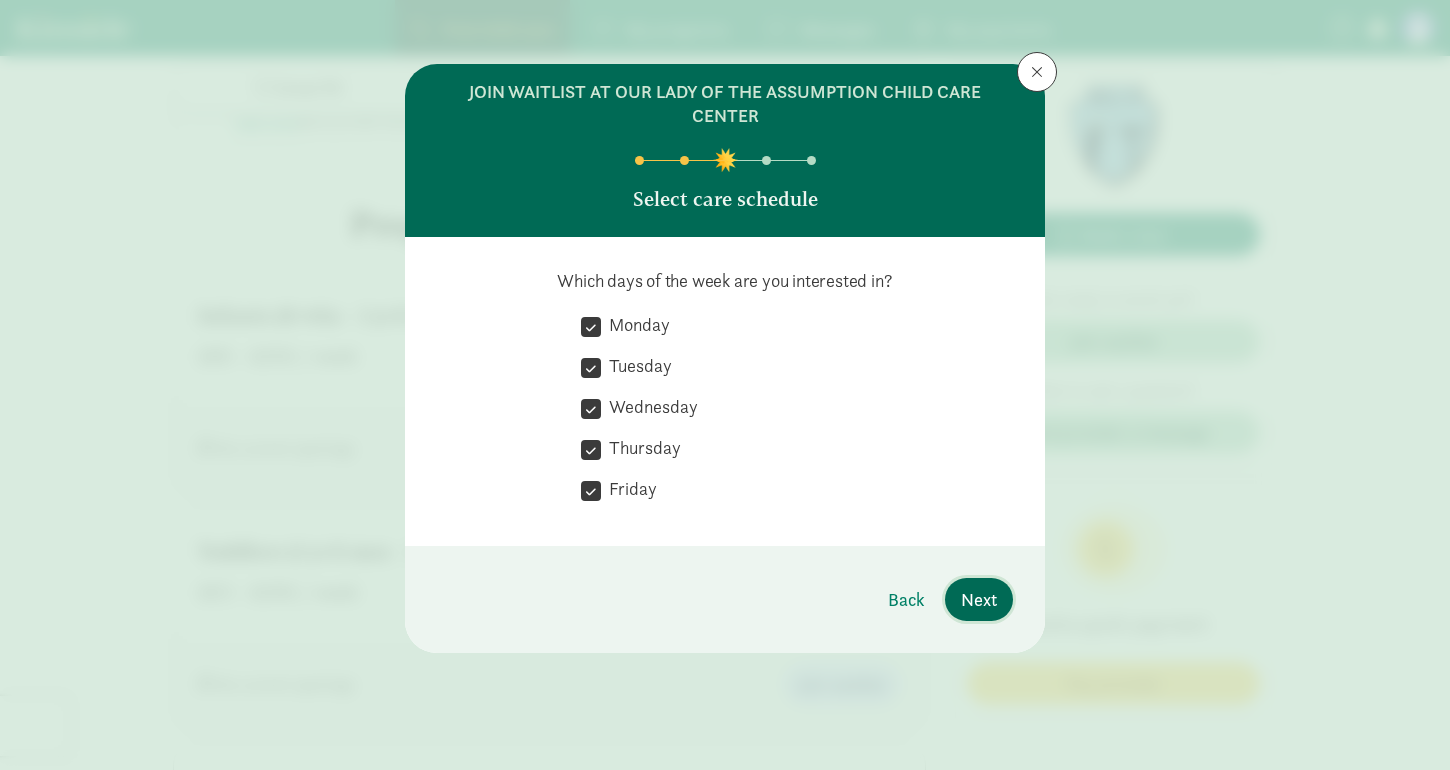click on "Next" at bounding box center (979, 599) 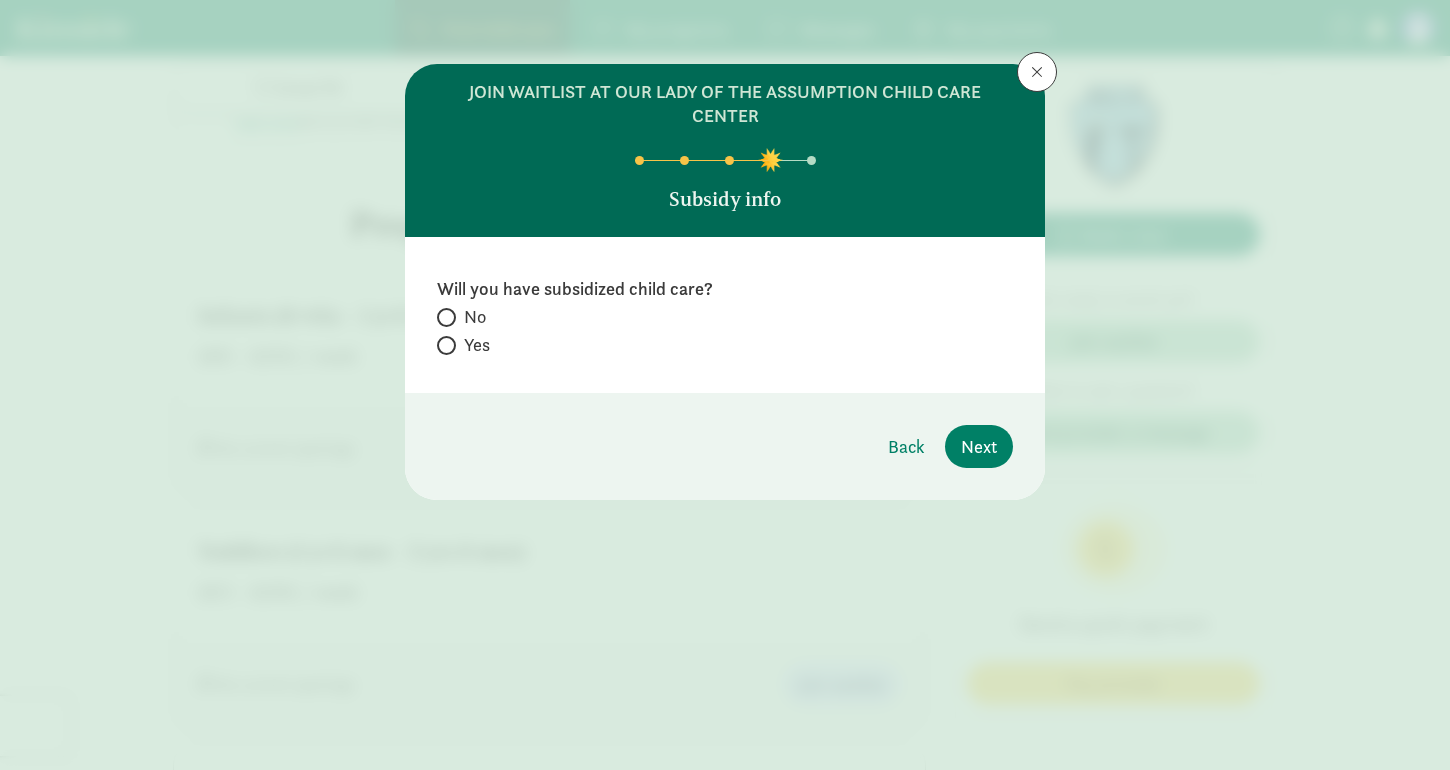click on "No" at bounding box center (443, 317) 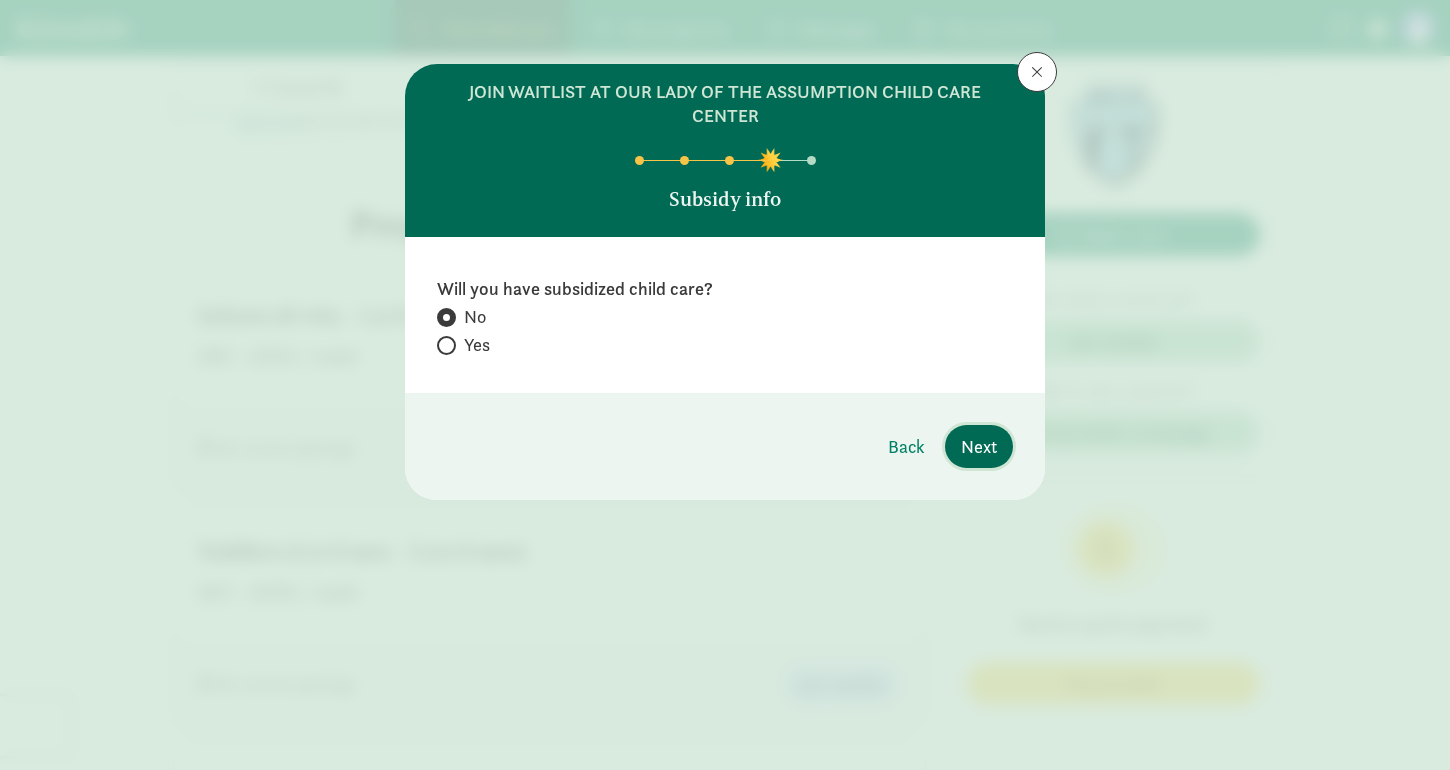 click on "Next" at bounding box center (979, 446) 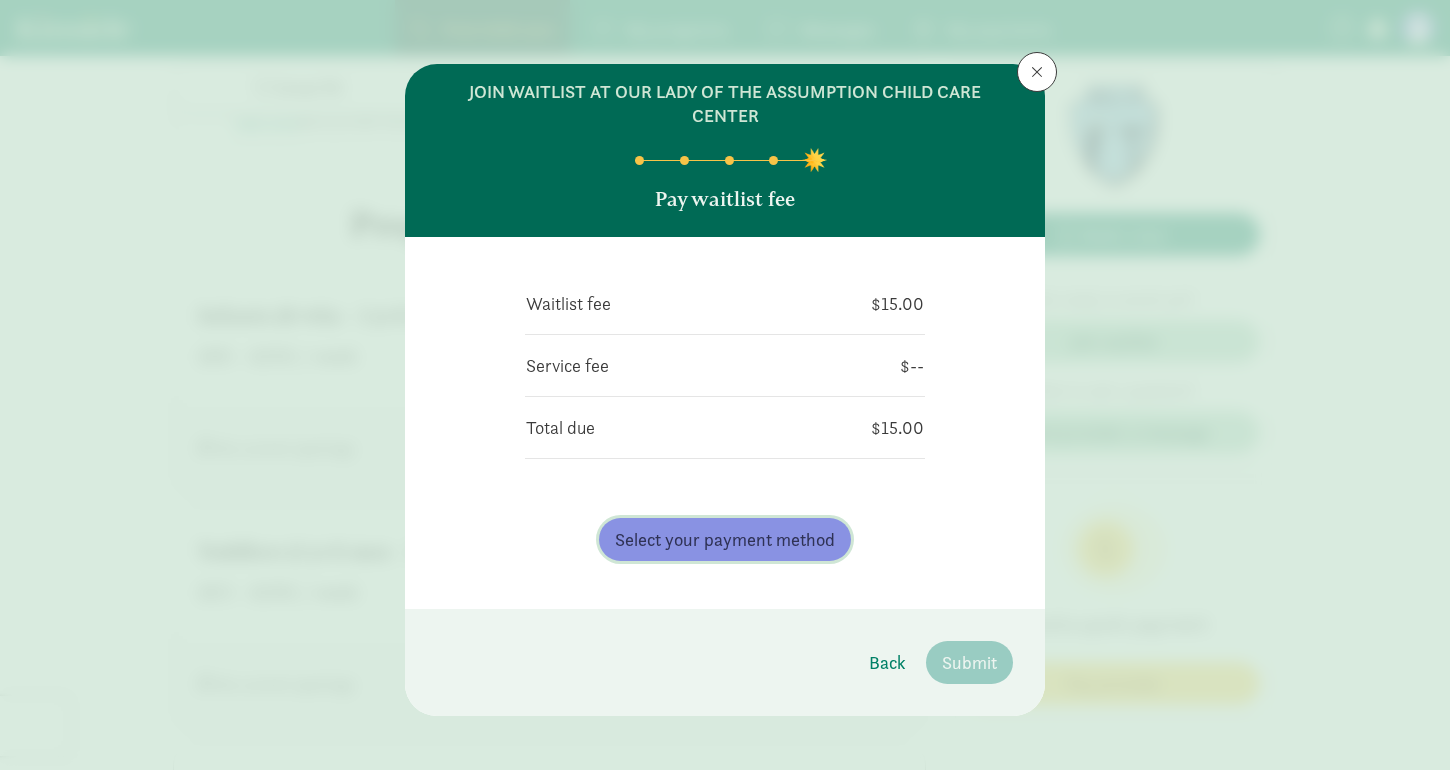 click on "Select your payment method" at bounding box center (725, 539) 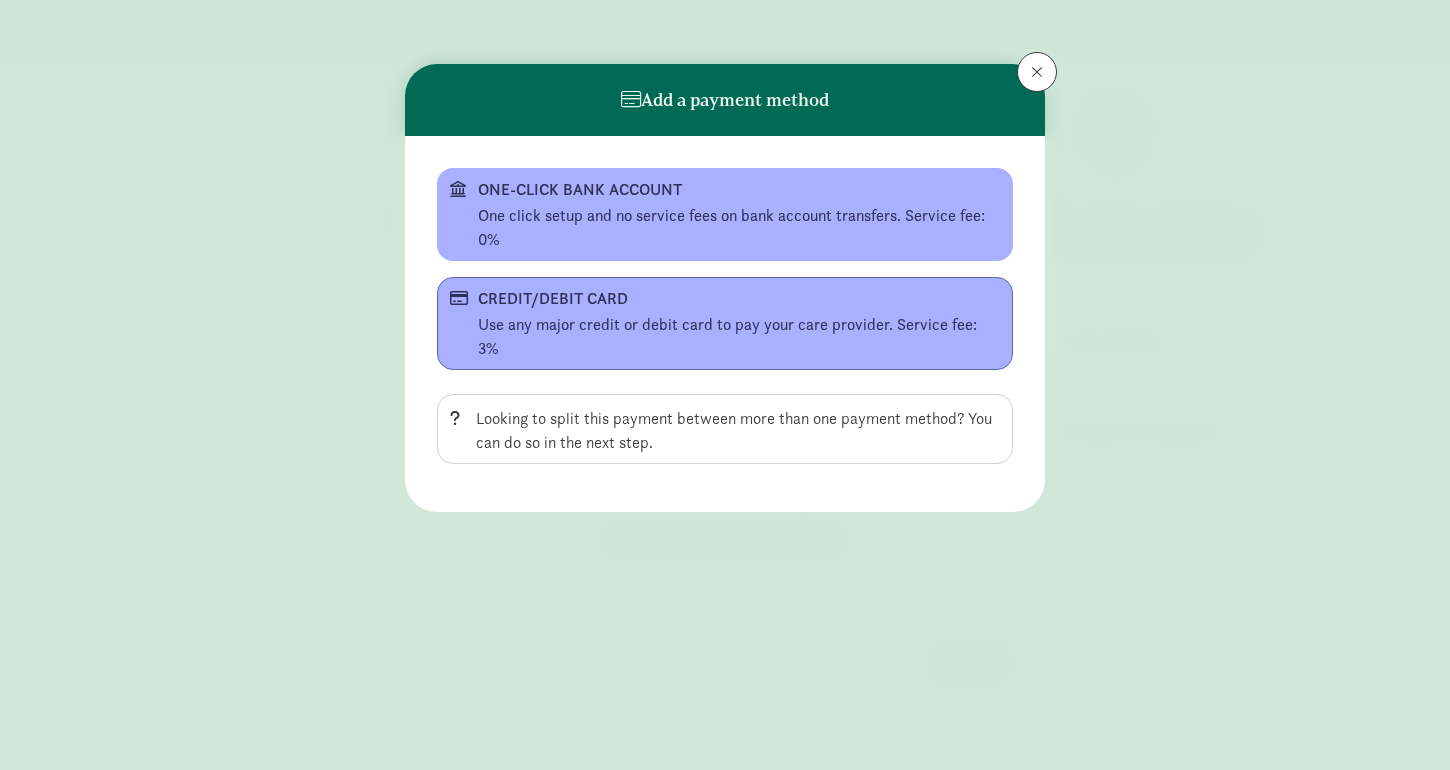 click on "Use any major credit or debit card to pay your care provider. Service fee: 3%" at bounding box center [739, 337] 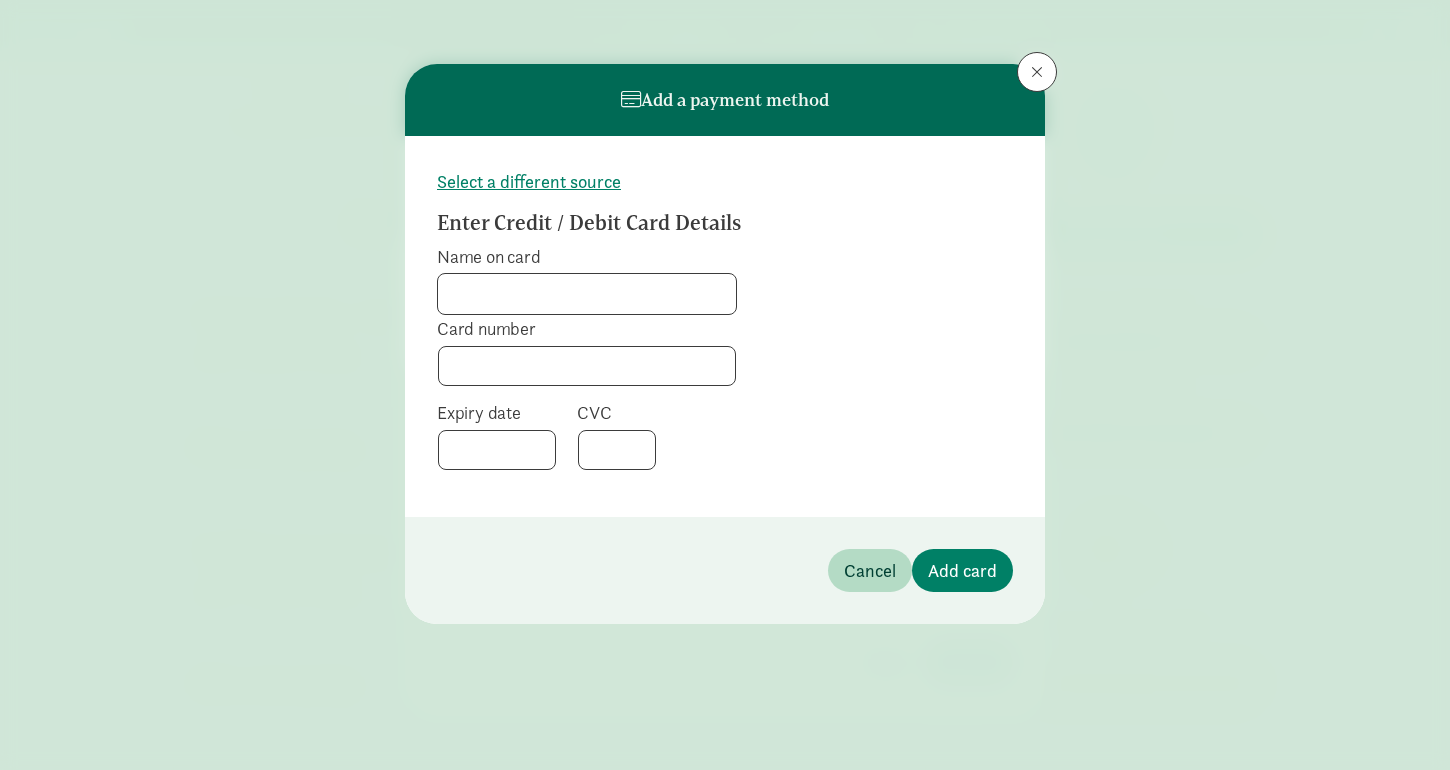 click on "Name on card" 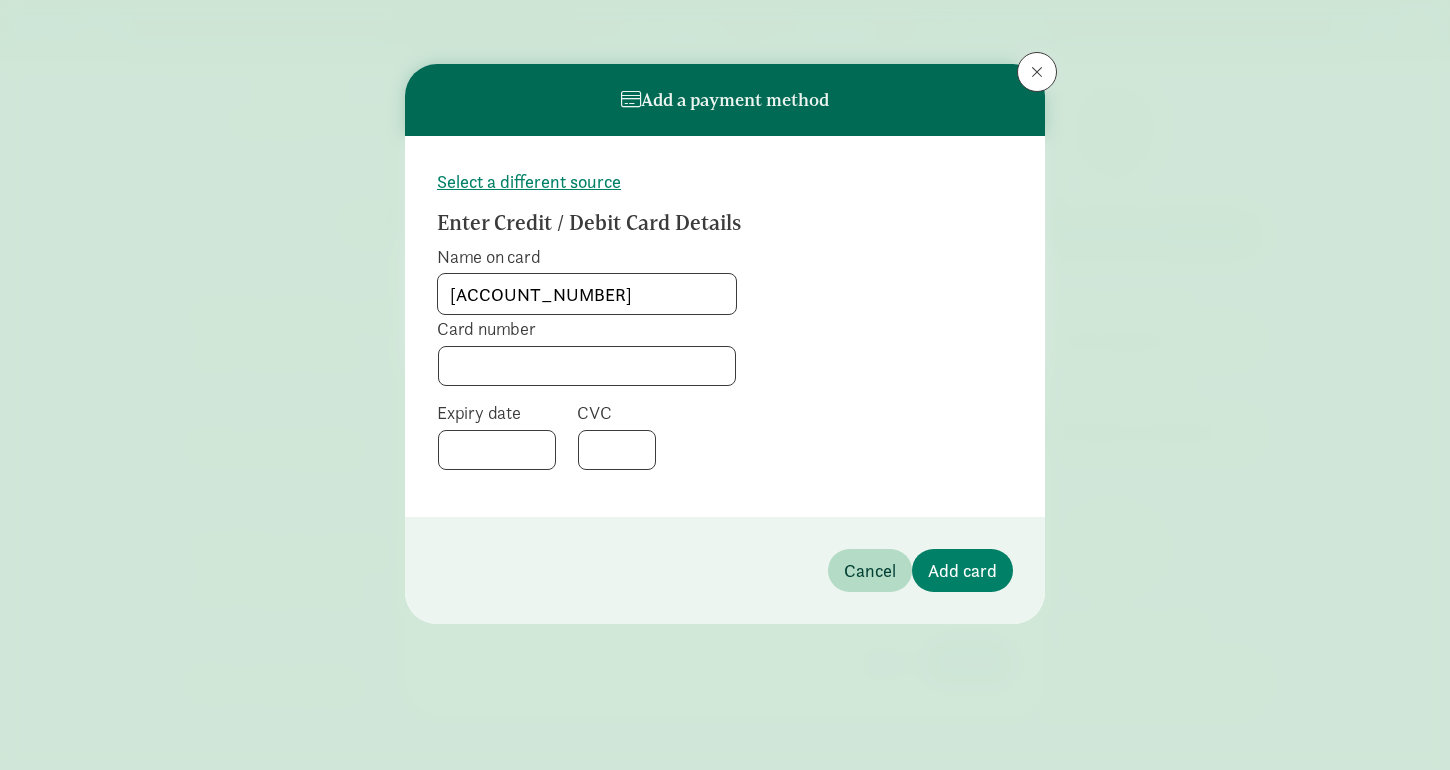 type on "[ACCOUNT_NUMBER]" 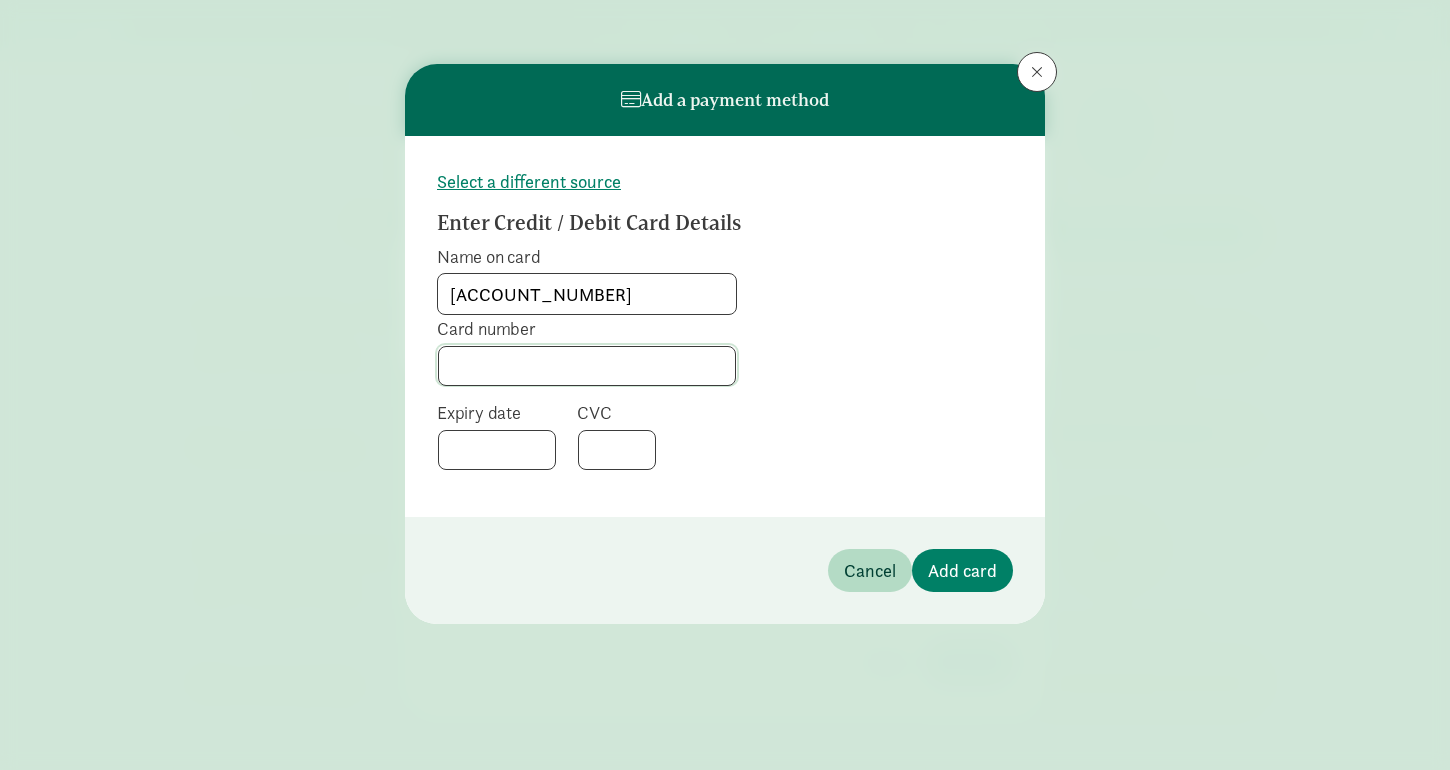 click 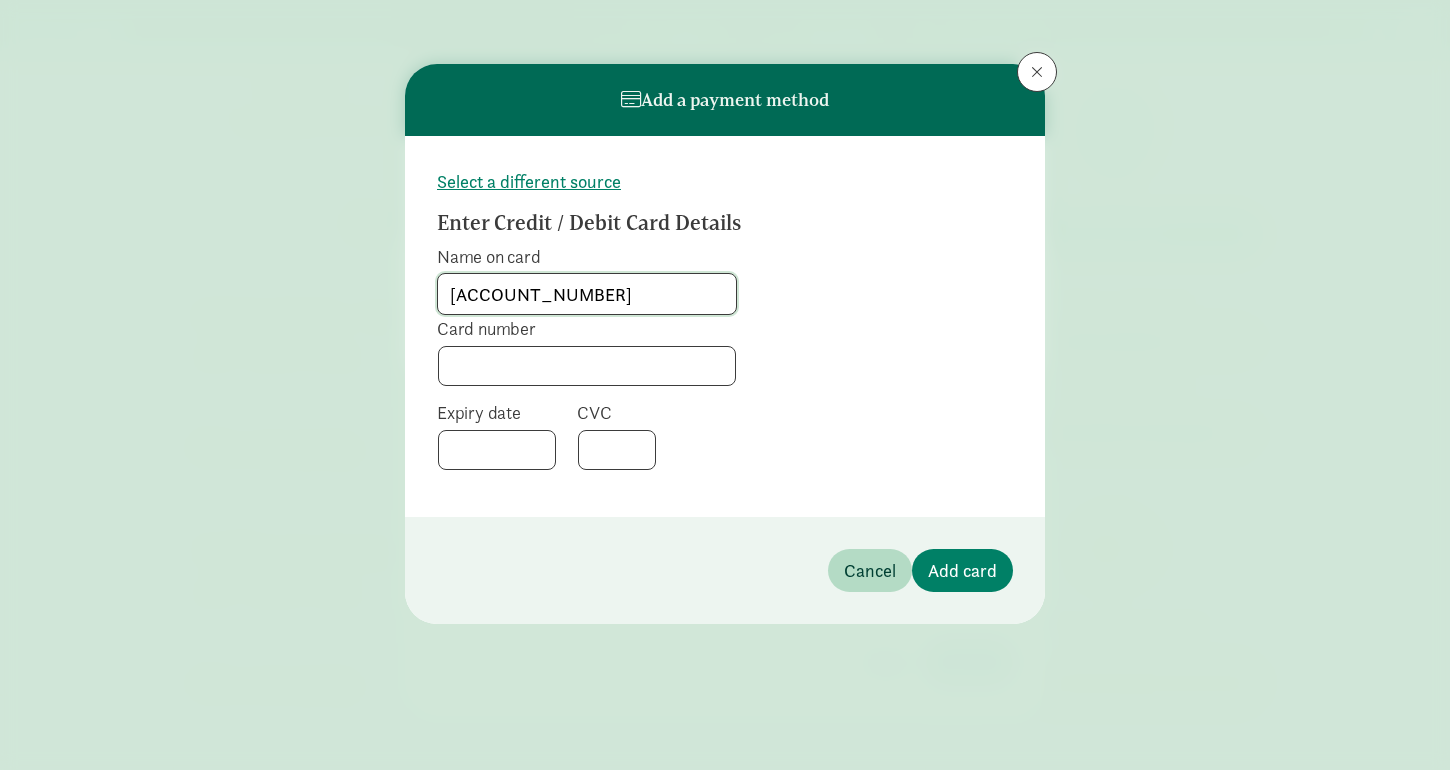 drag, startPoint x: 627, startPoint y: 307, endPoint x: 458, endPoint y: 293, distance: 169.57889 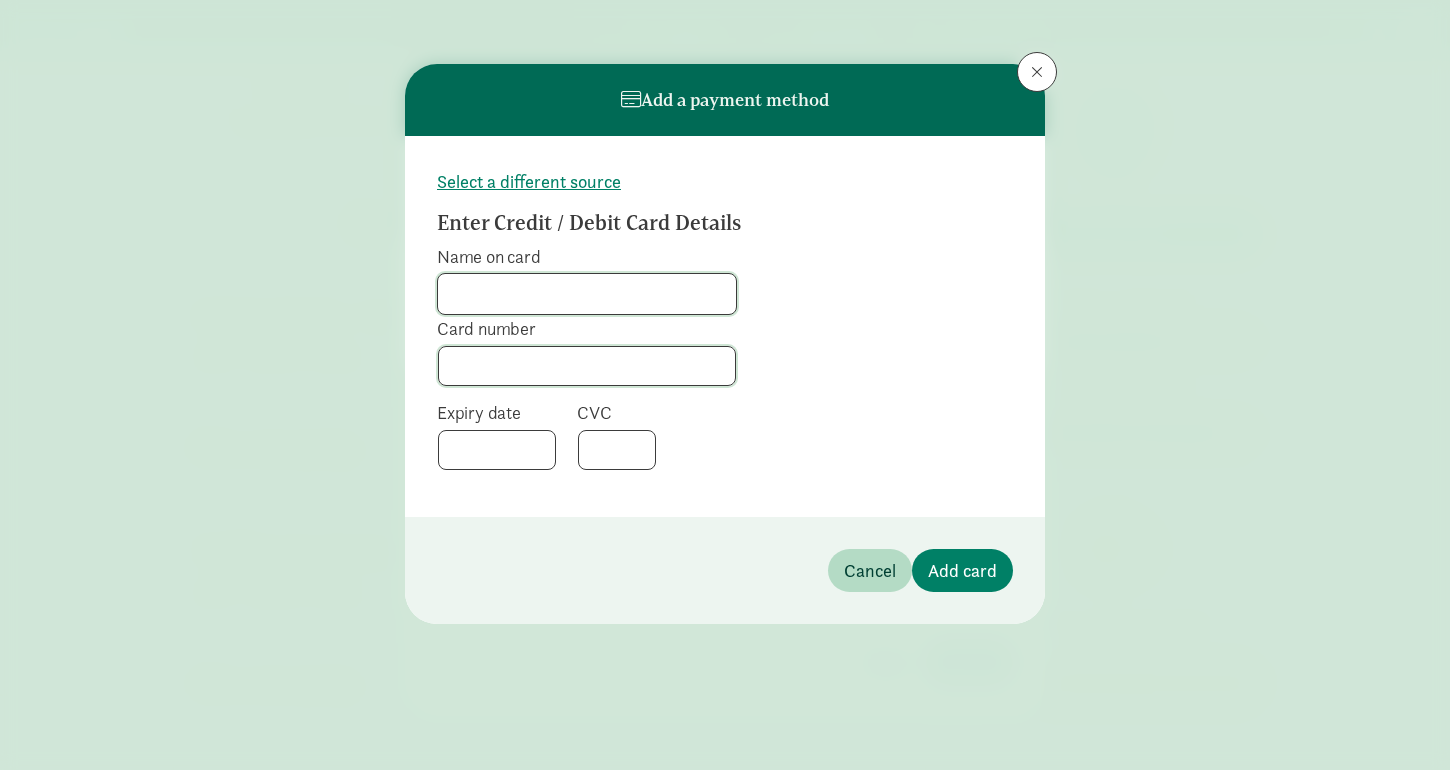 click on "Name on card" 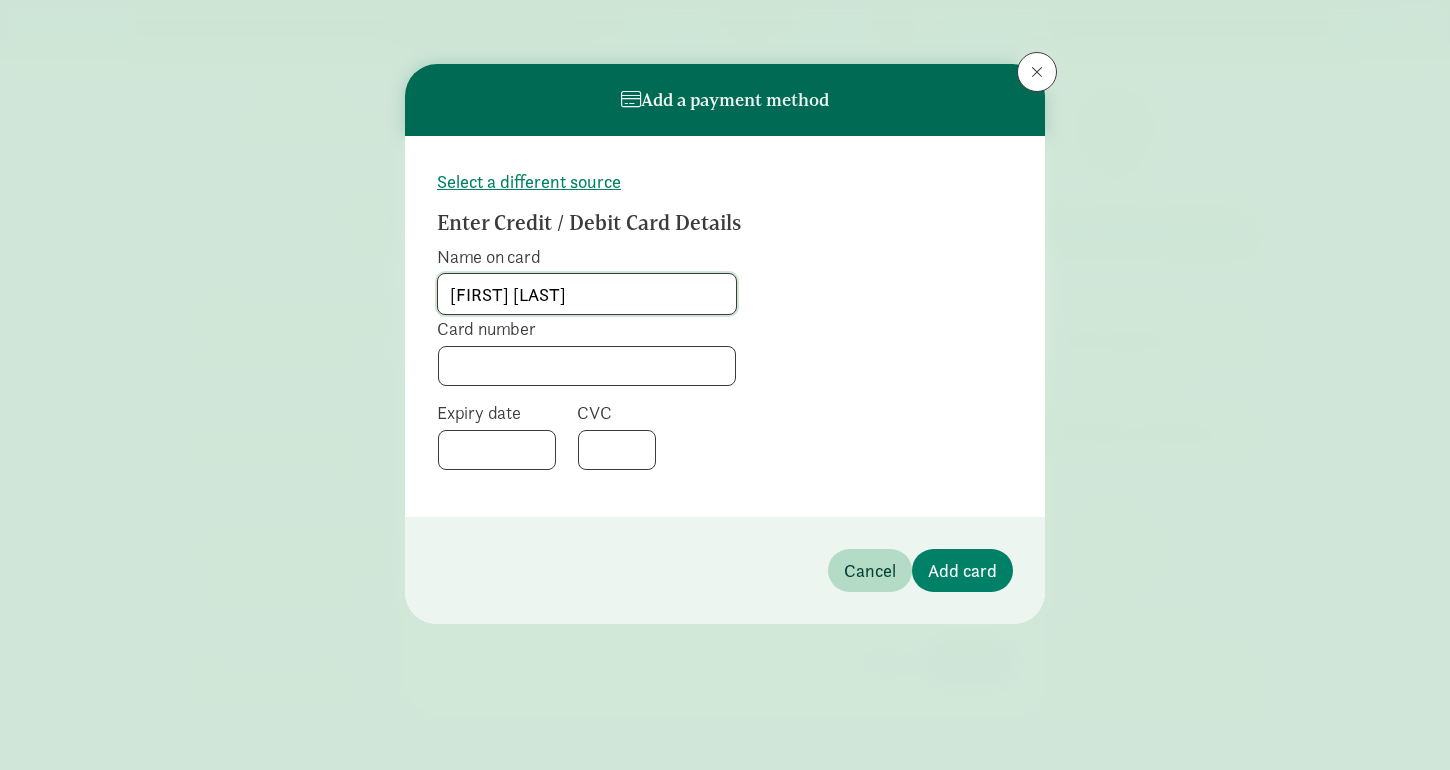type on "[FIRST] [LAST]" 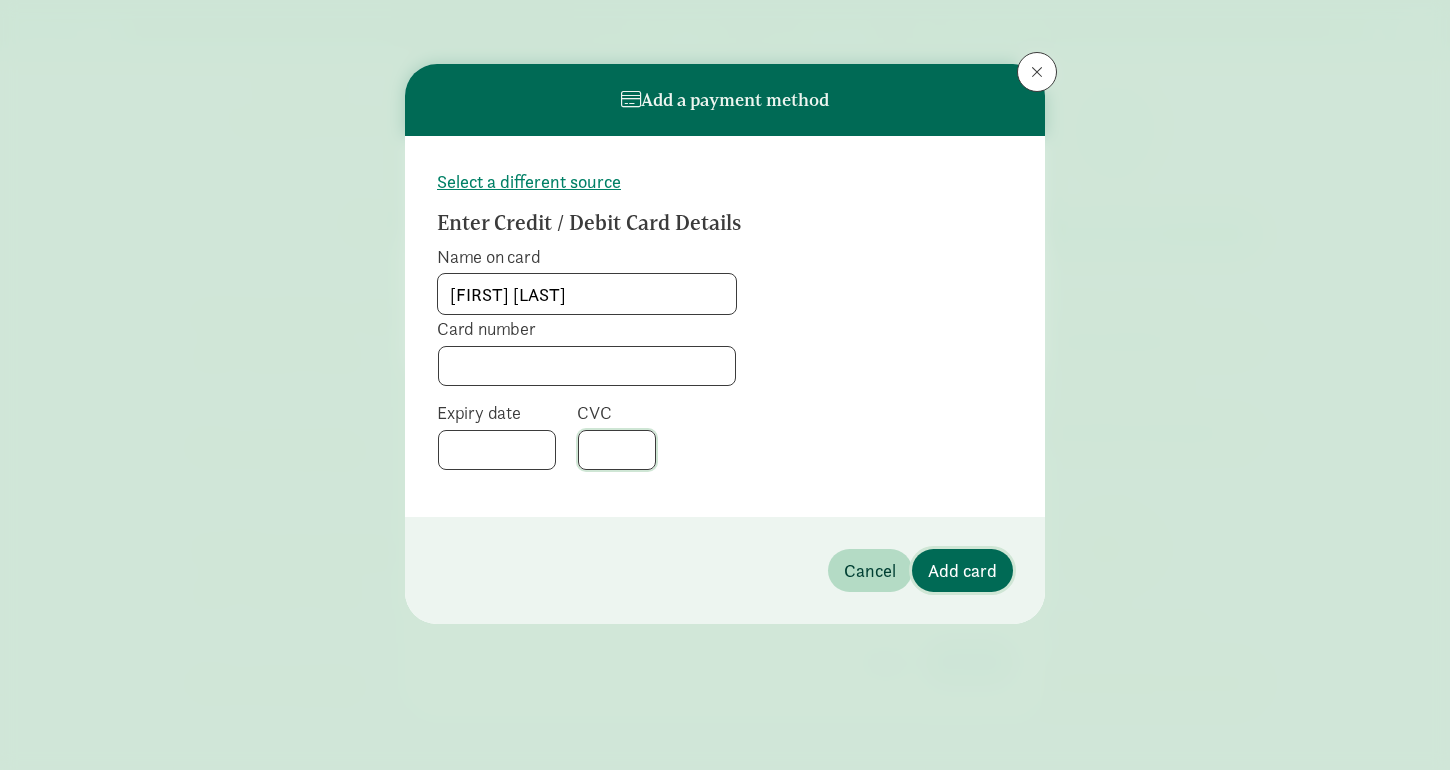 click on "Add card" at bounding box center (962, 570) 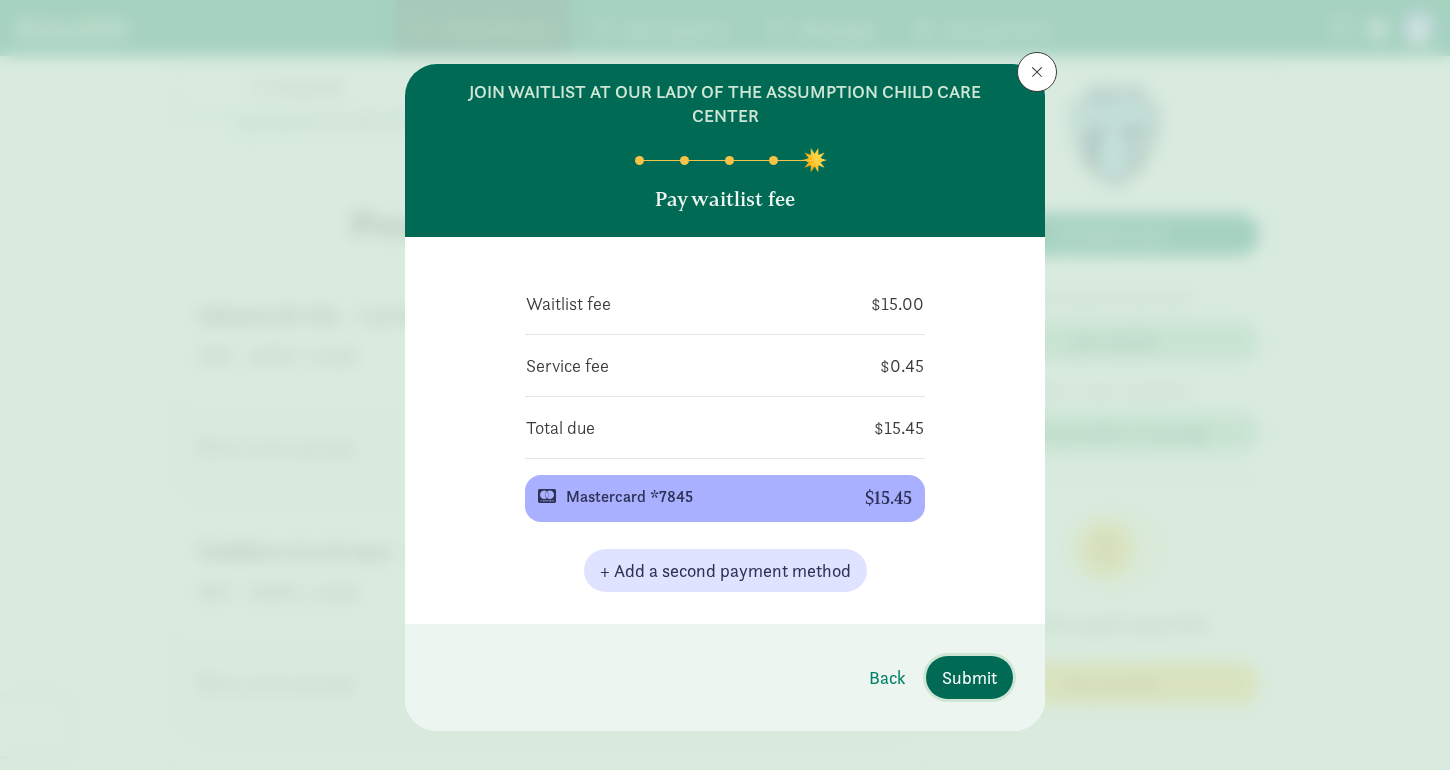 click on "Submit" at bounding box center (969, 677) 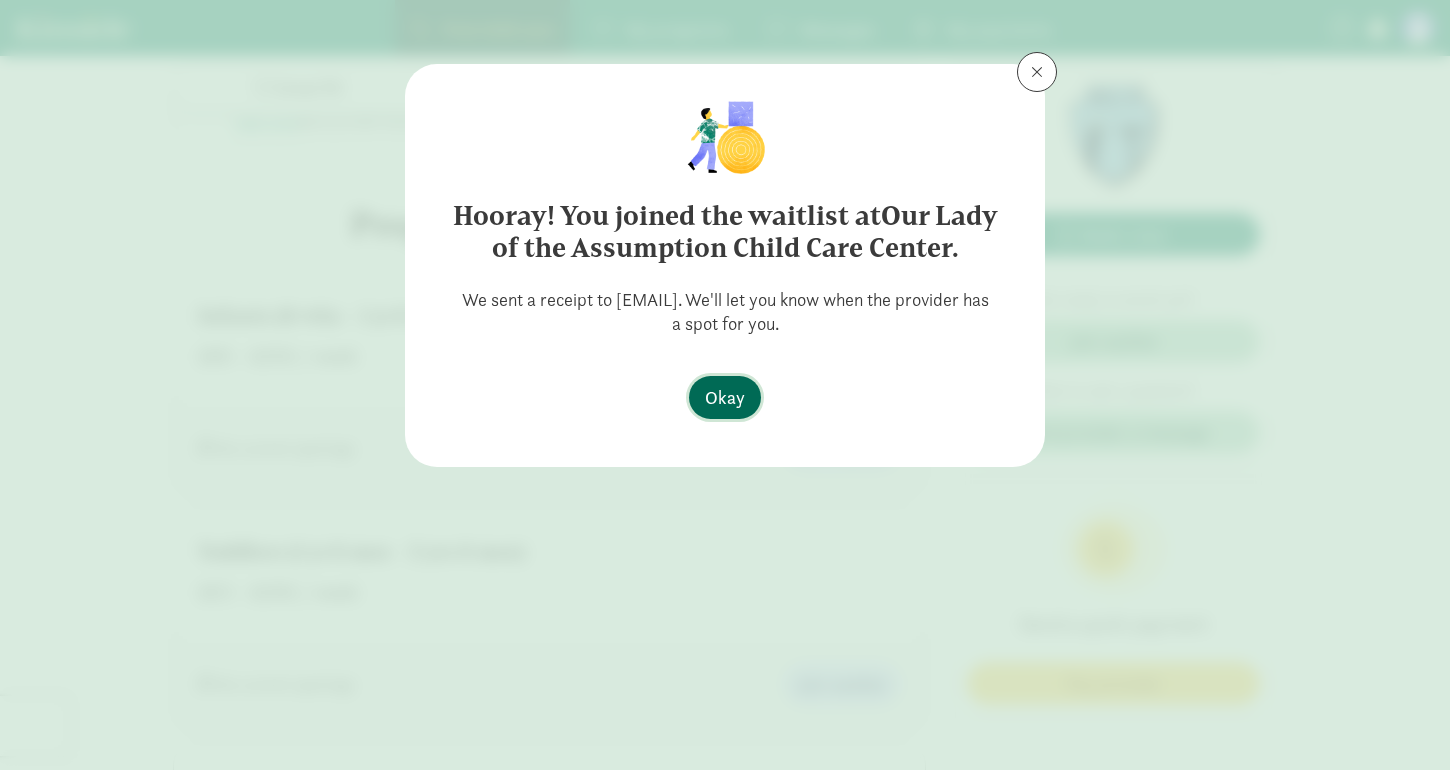 click on "Okay" at bounding box center (725, 397) 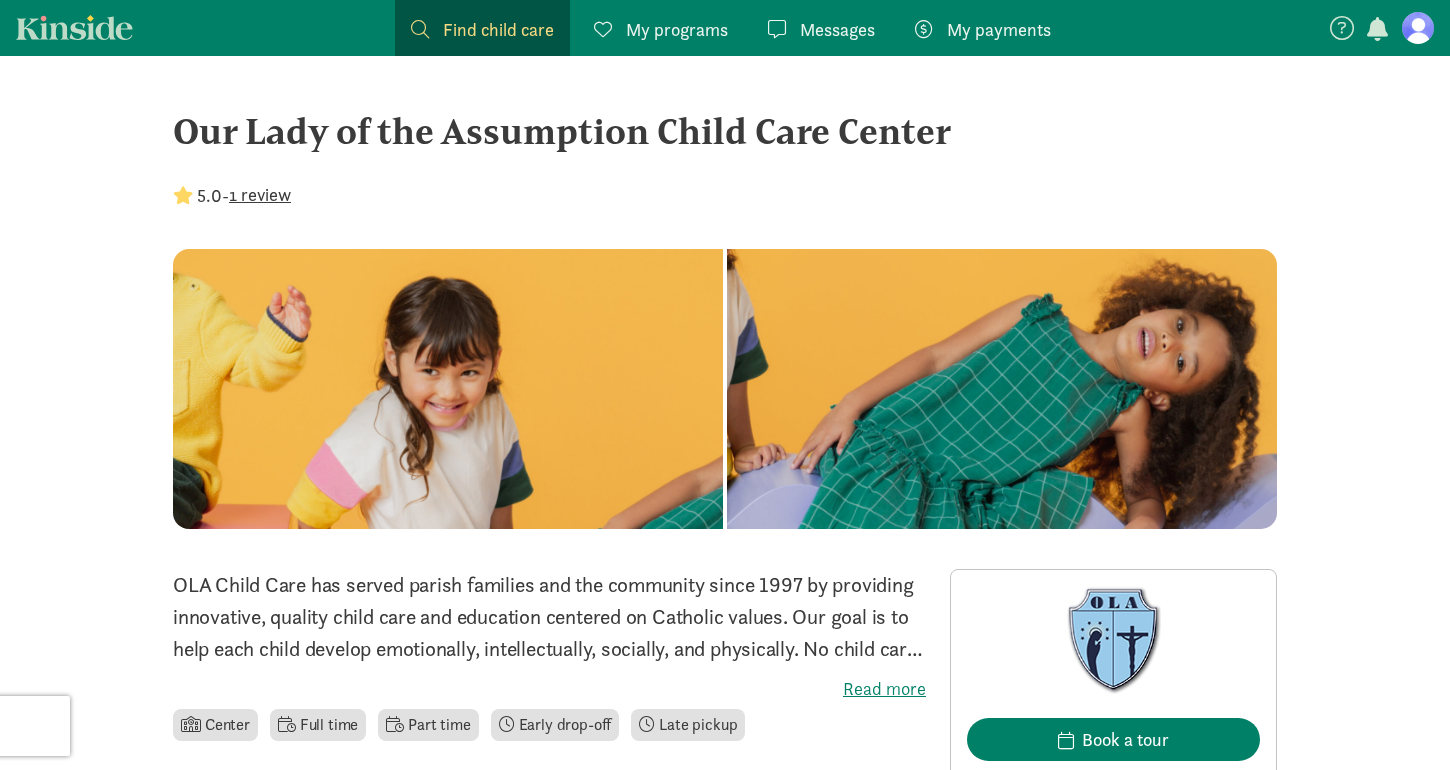 scroll, scrollTop: 0, scrollLeft: 0, axis: both 